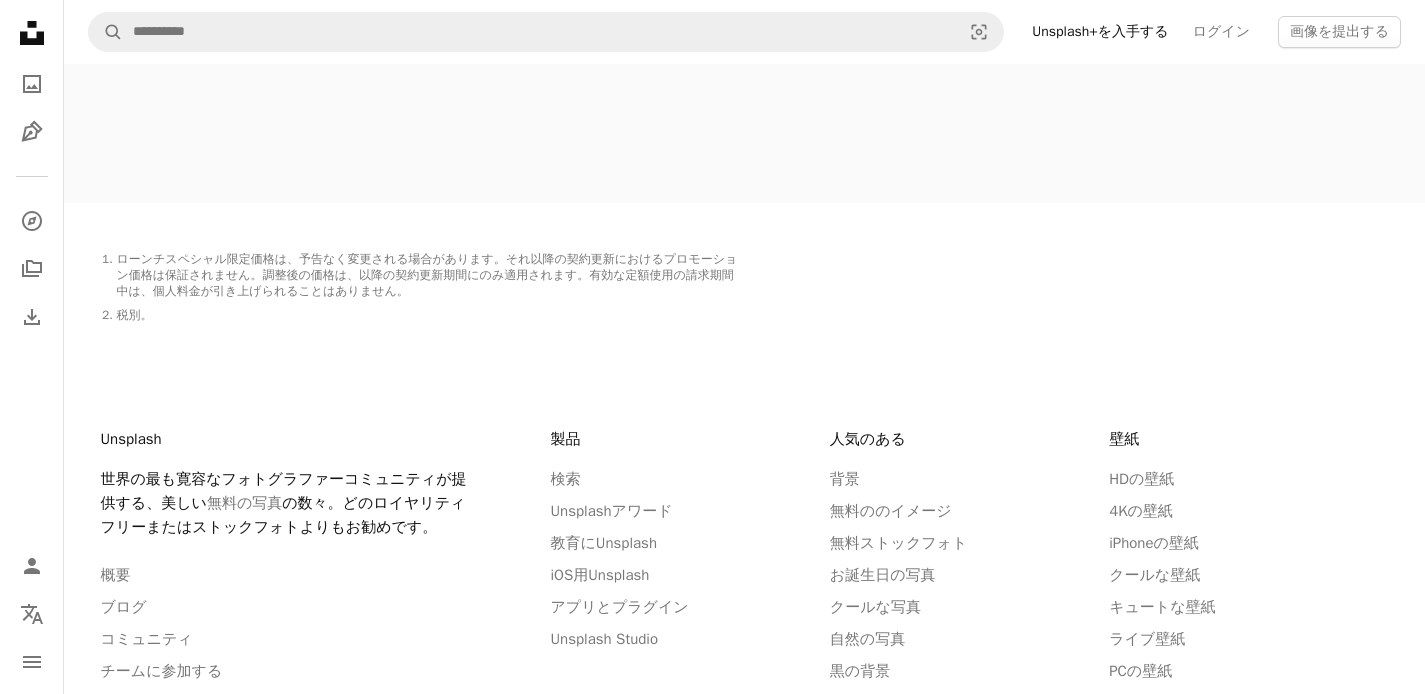 scroll, scrollTop: 4044, scrollLeft: 0, axis: vertical 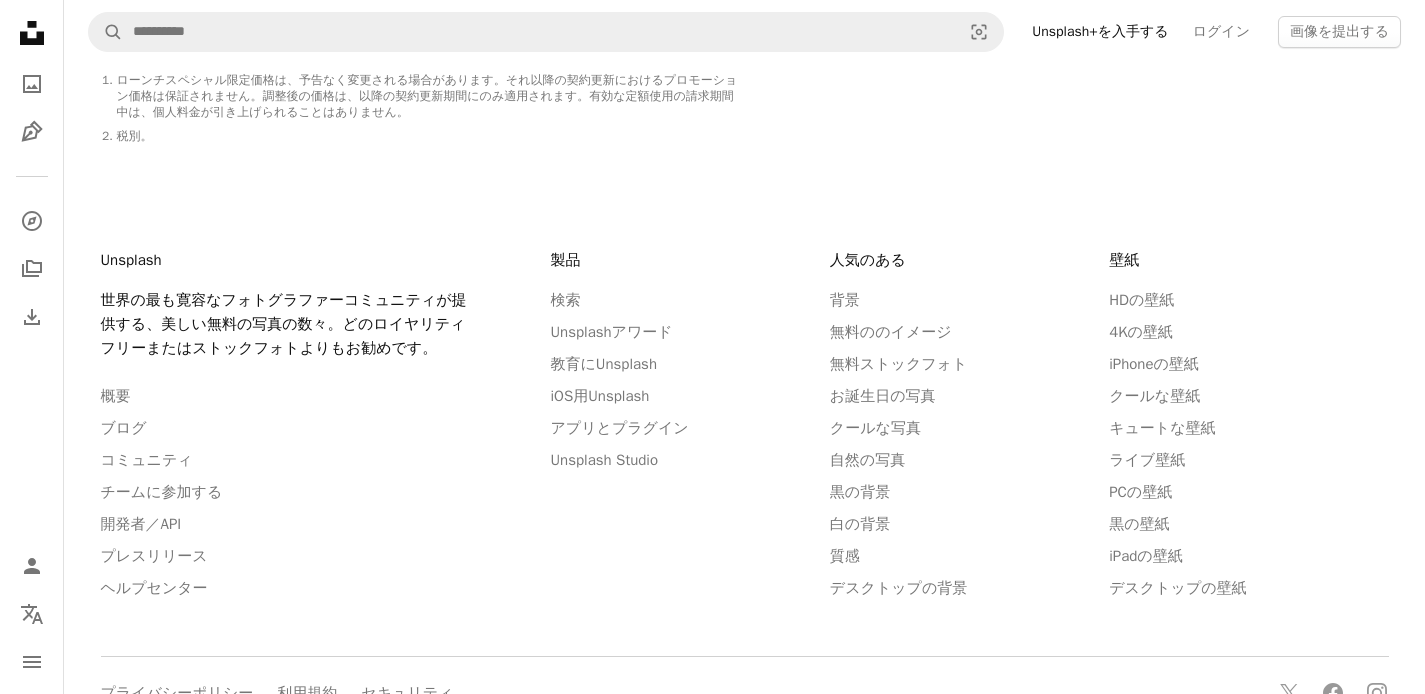 click on "無料の写真" at bounding box center (244, 324) 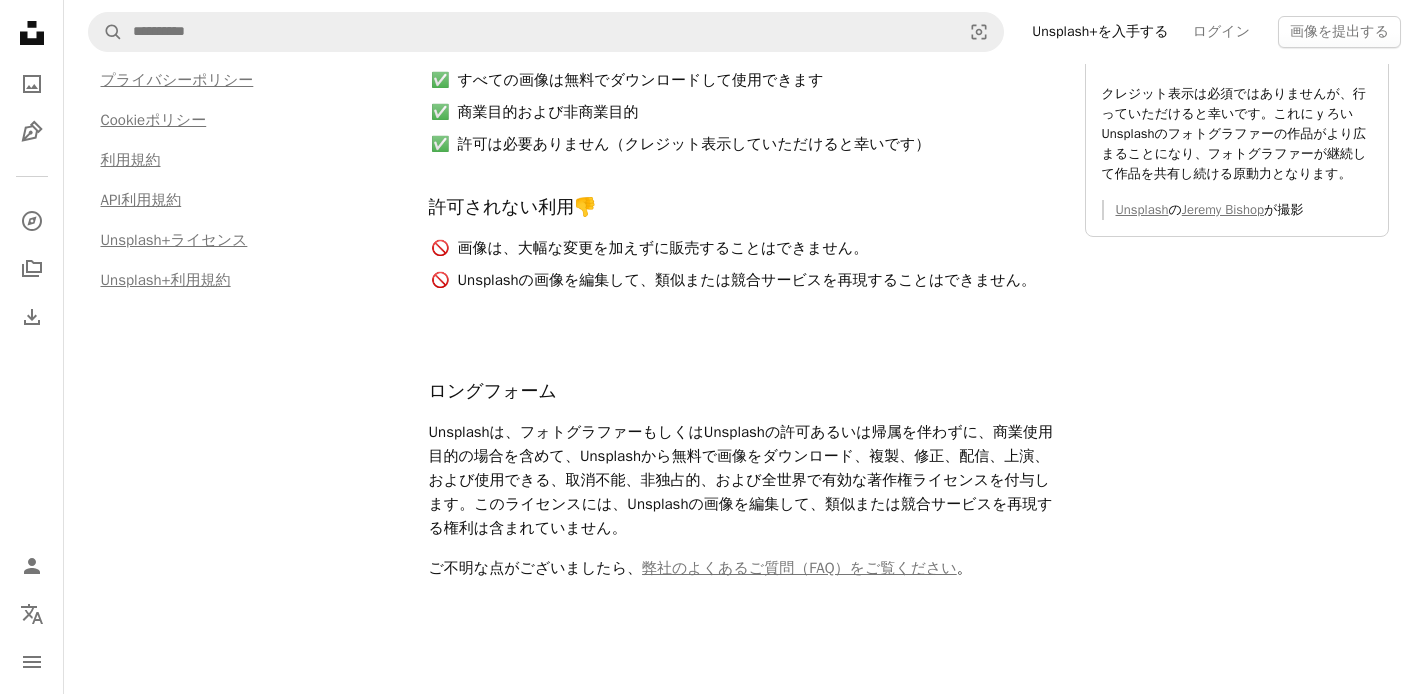 scroll, scrollTop: 657, scrollLeft: 0, axis: vertical 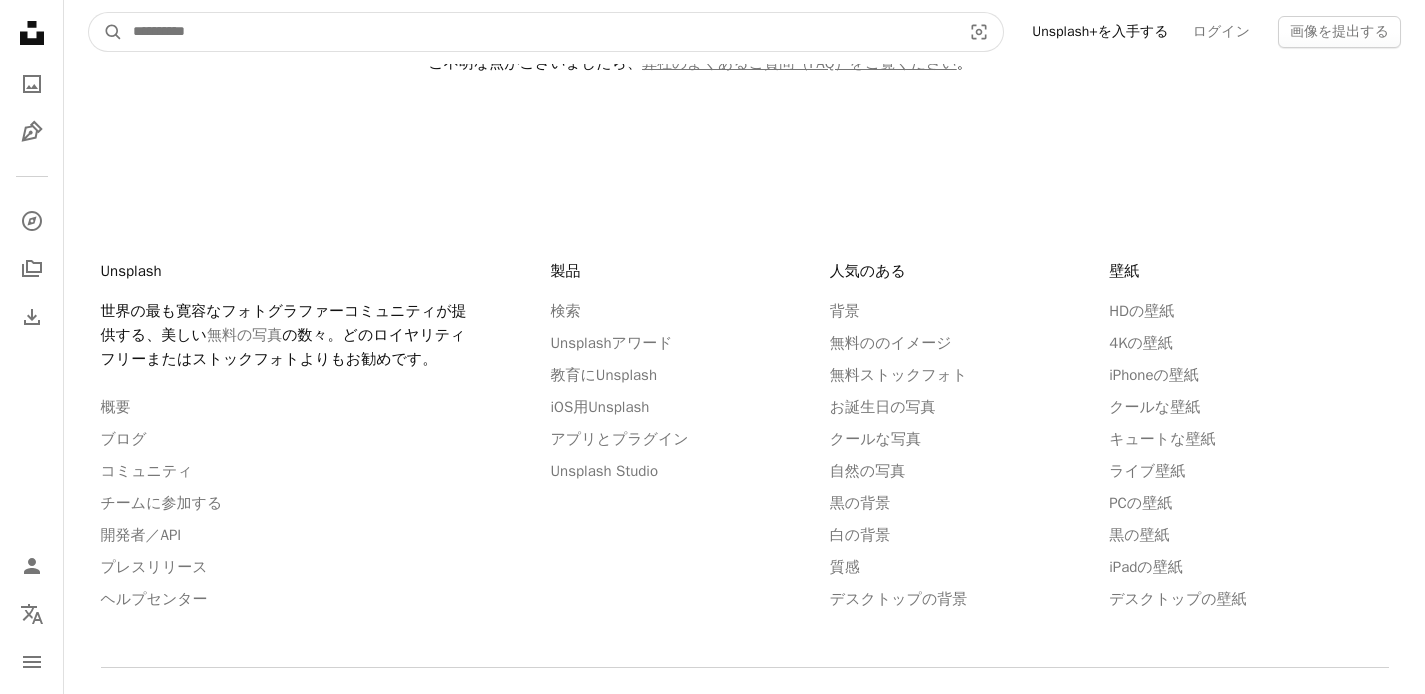 click at bounding box center [539, 32] 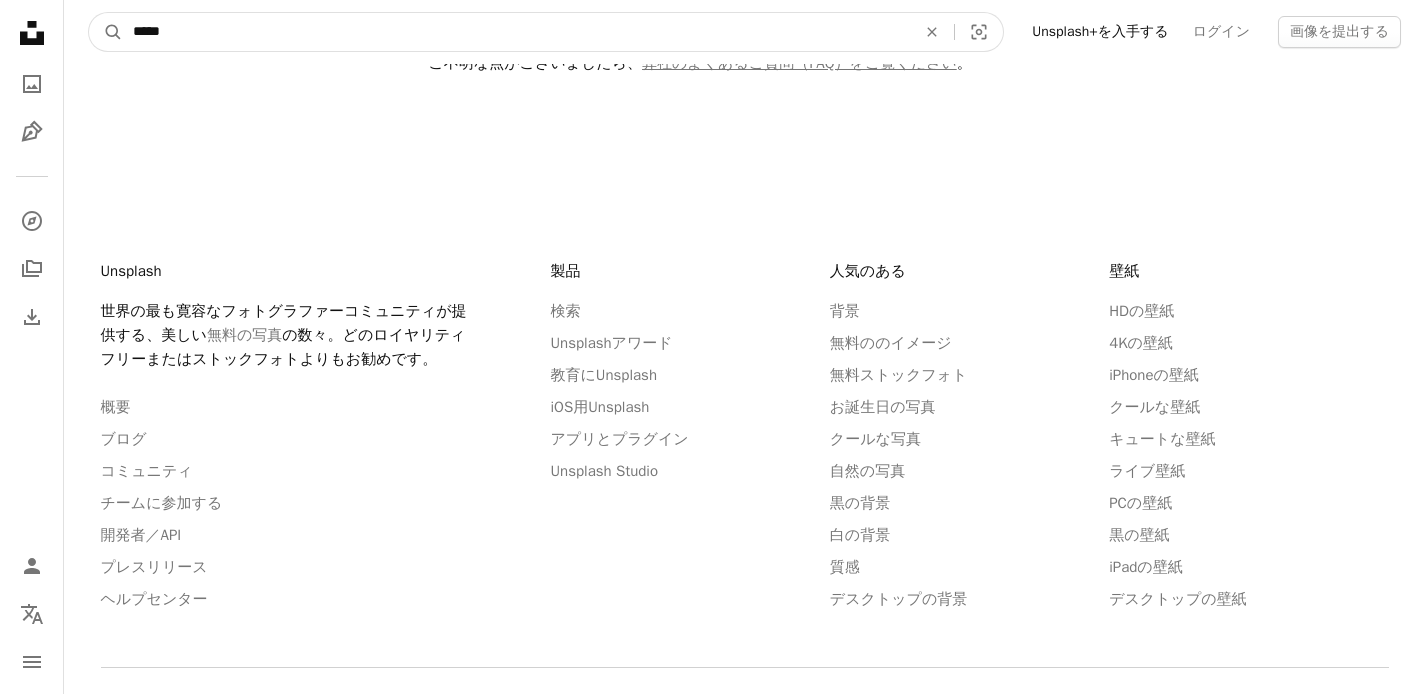 type on "*****" 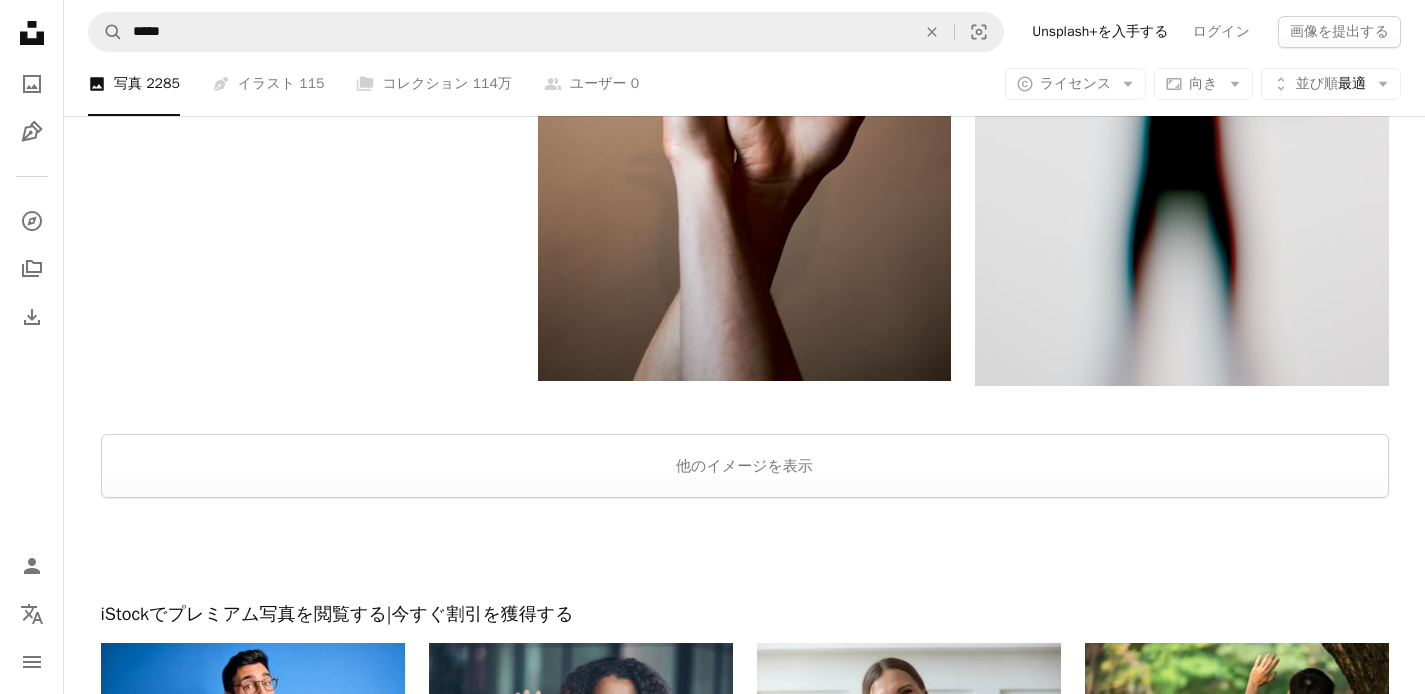 scroll, scrollTop: 4229, scrollLeft: 0, axis: vertical 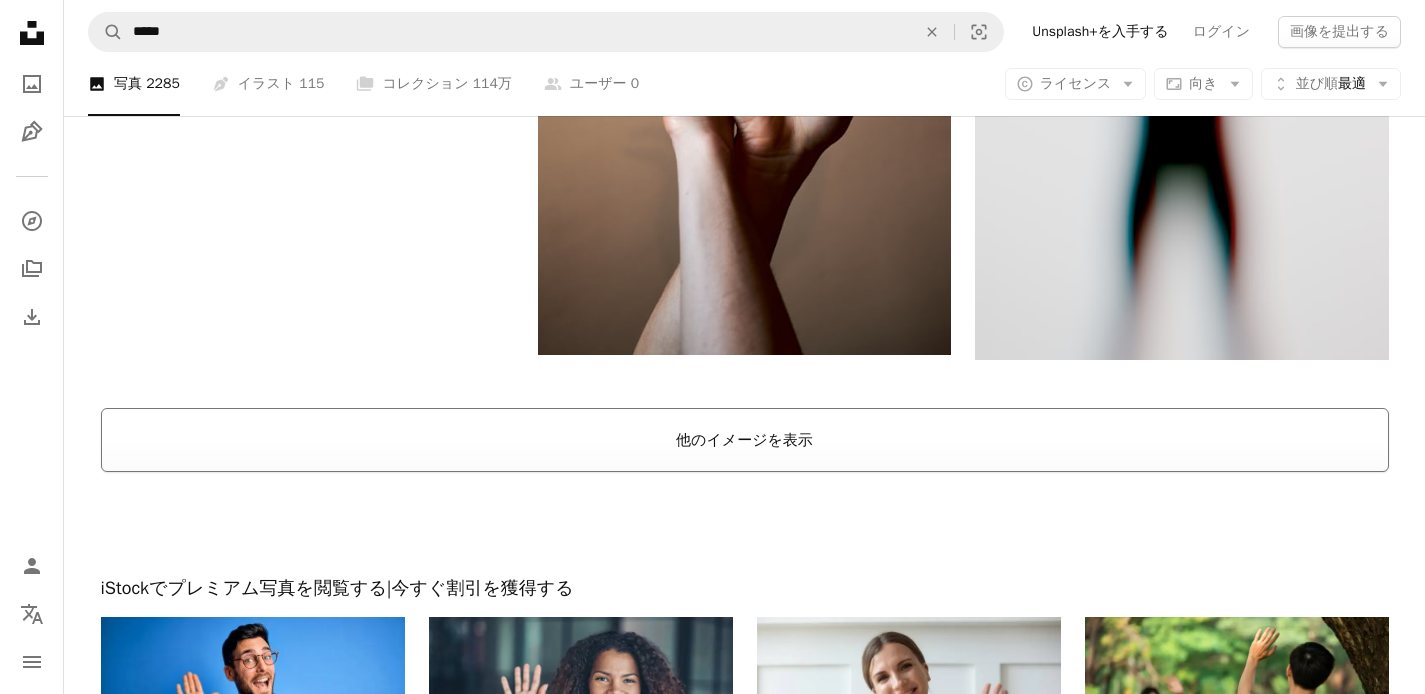 click on "他のイメージを表示" at bounding box center [745, 440] 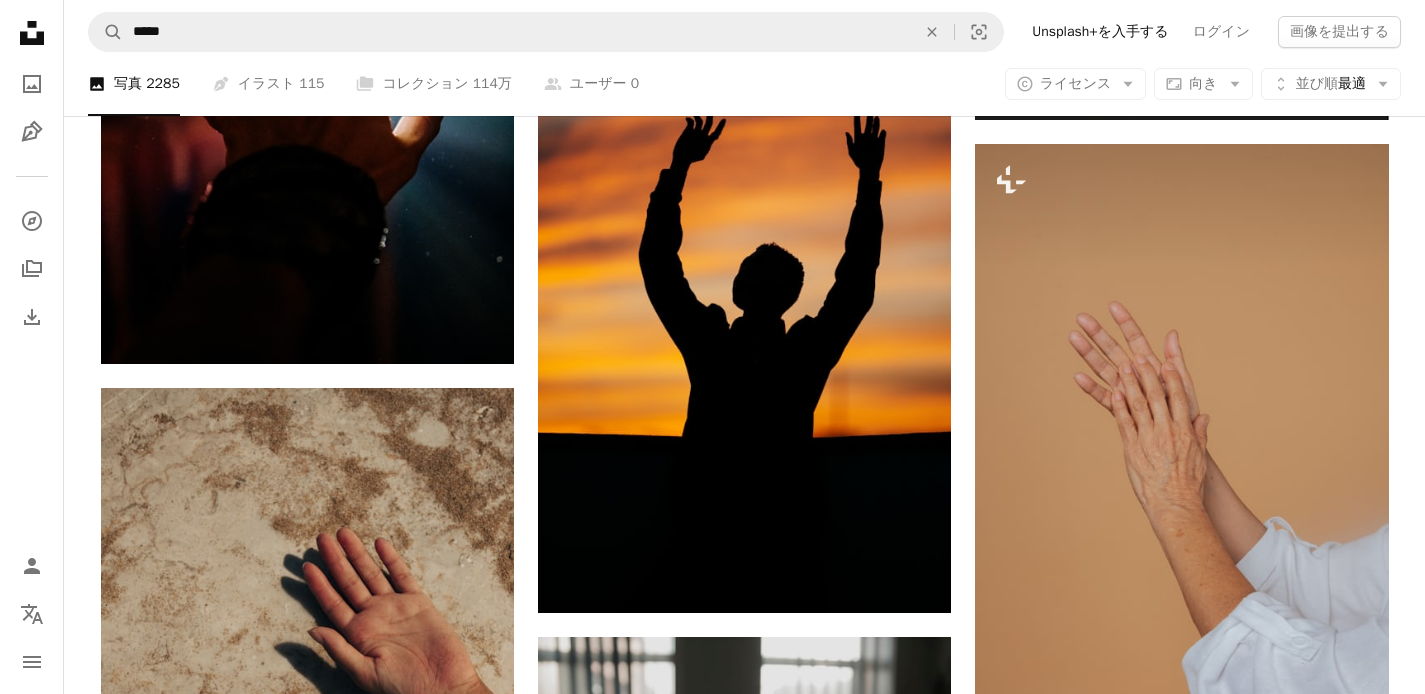 scroll, scrollTop: 14336, scrollLeft: 0, axis: vertical 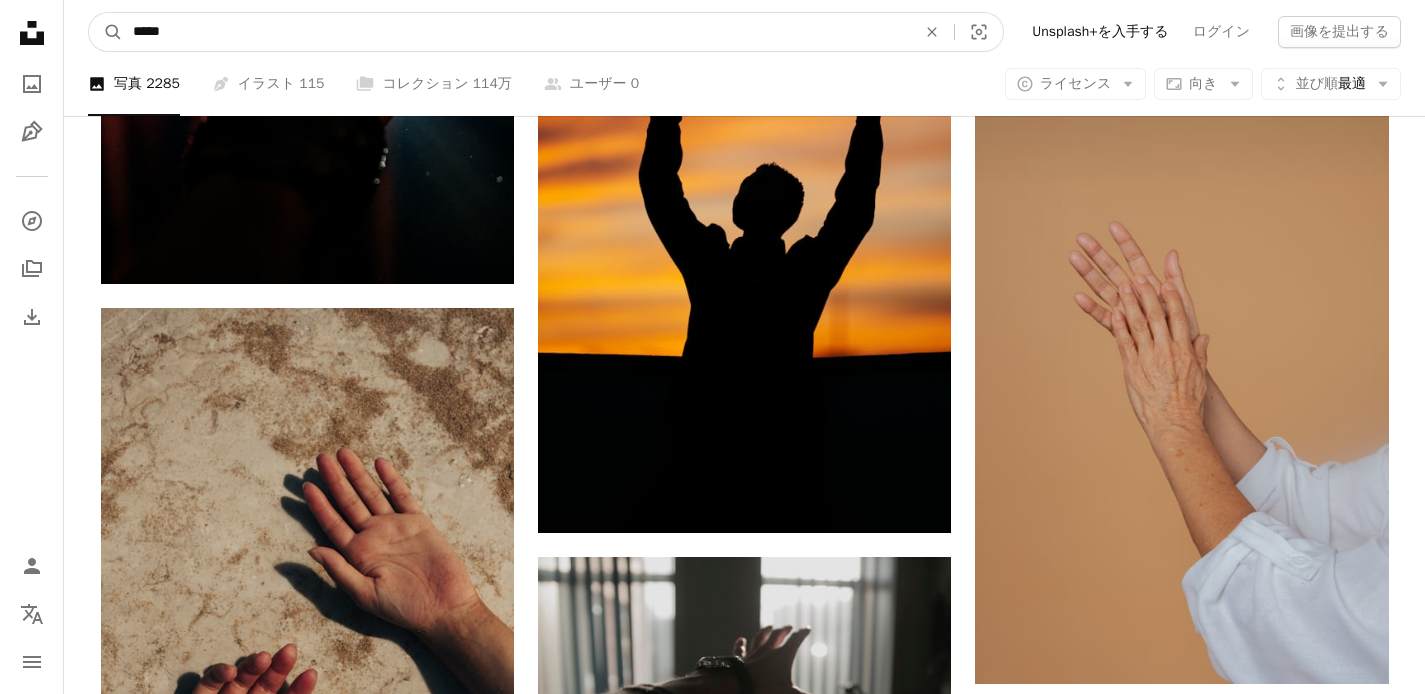 drag, startPoint x: 221, startPoint y: 30, endPoint x: 83, endPoint y: 11, distance: 139.30183 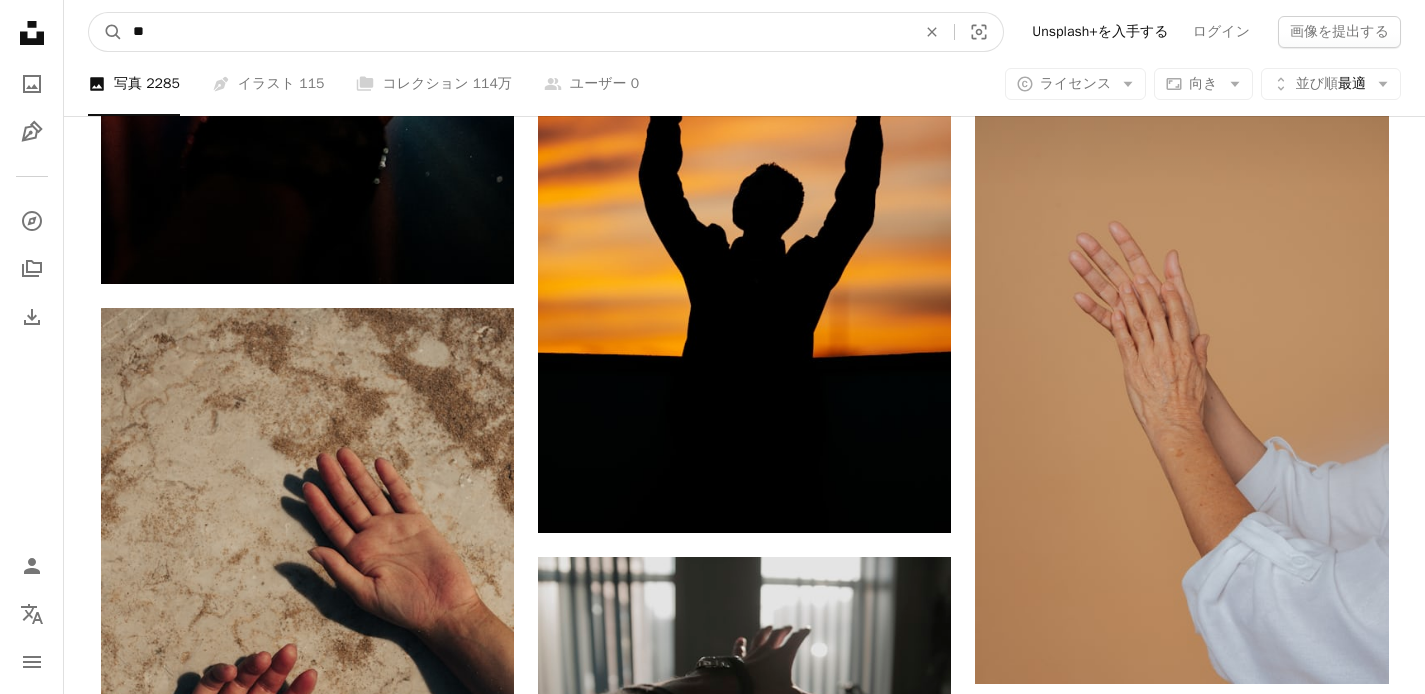 type on "*" 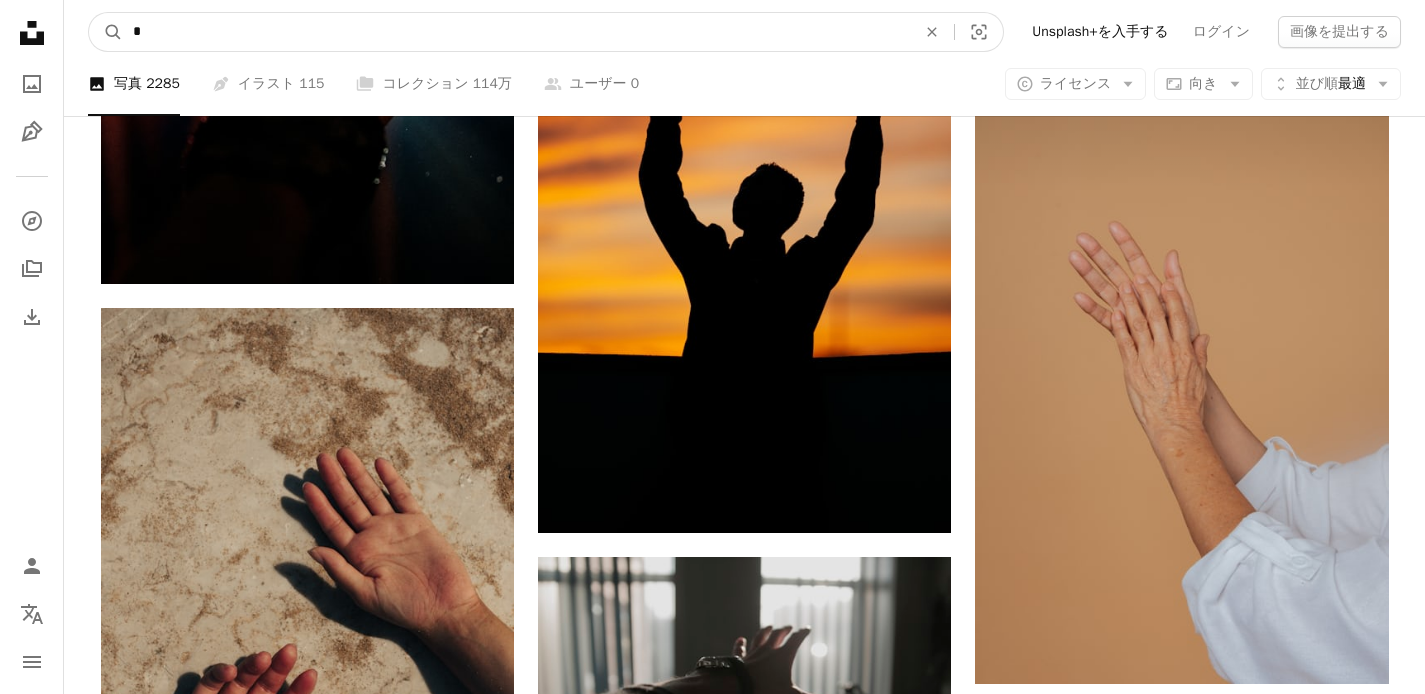 click on "A magnifying glass" at bounding box center [106, 32] 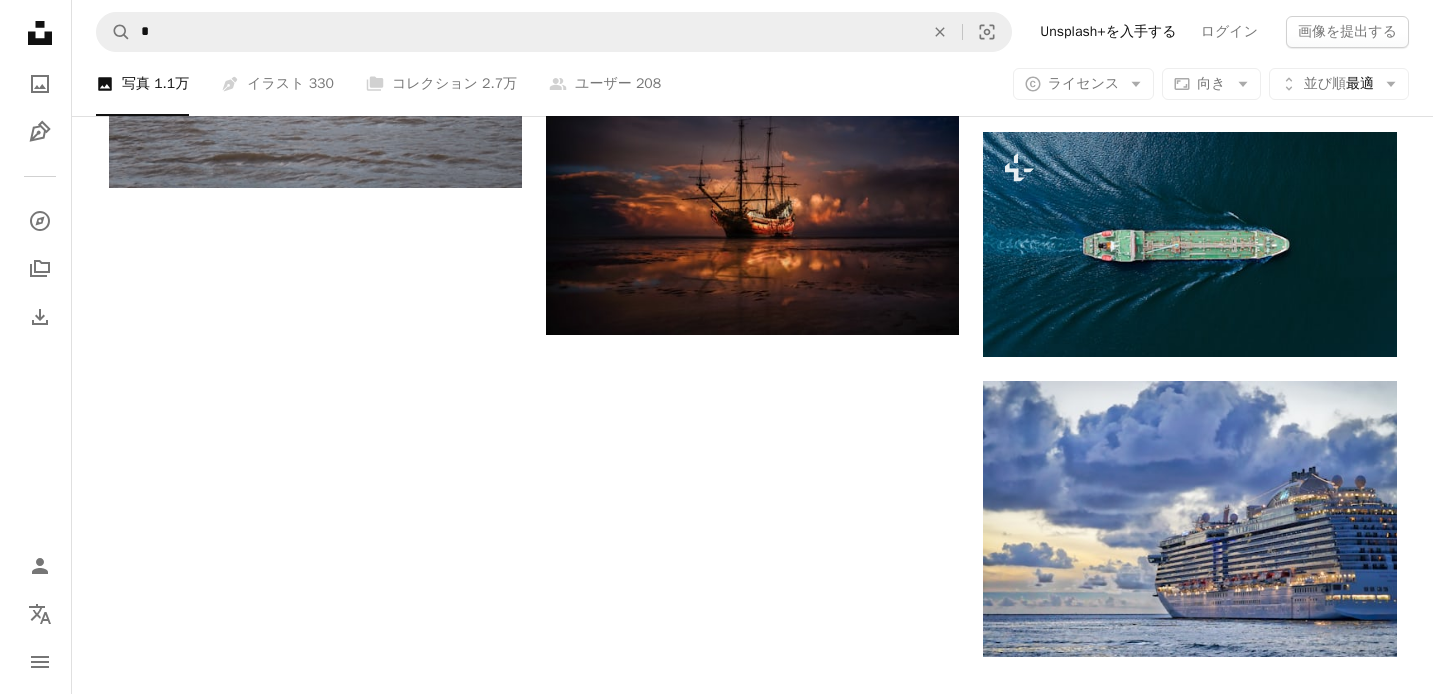 scroll, scrollTop: 2713, scrollLeft: 0, axis: vertical 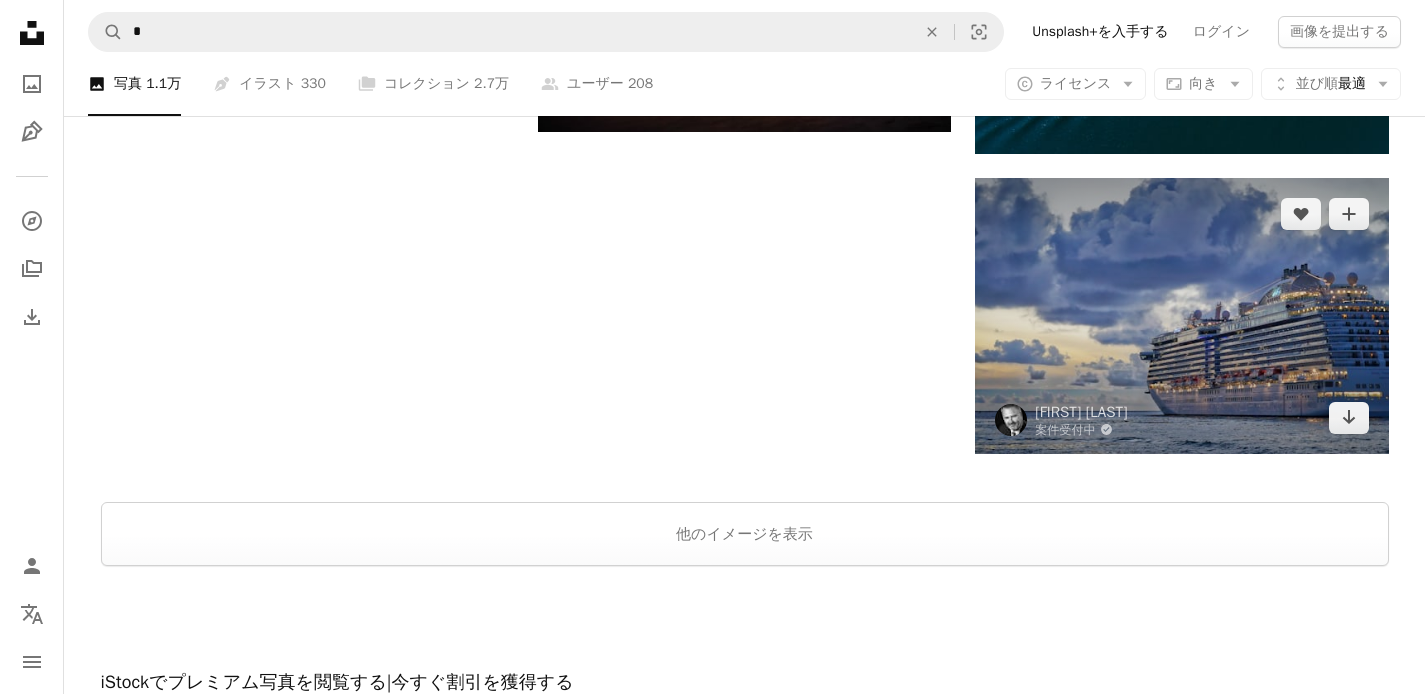 click at bounding box center [1181, 316] 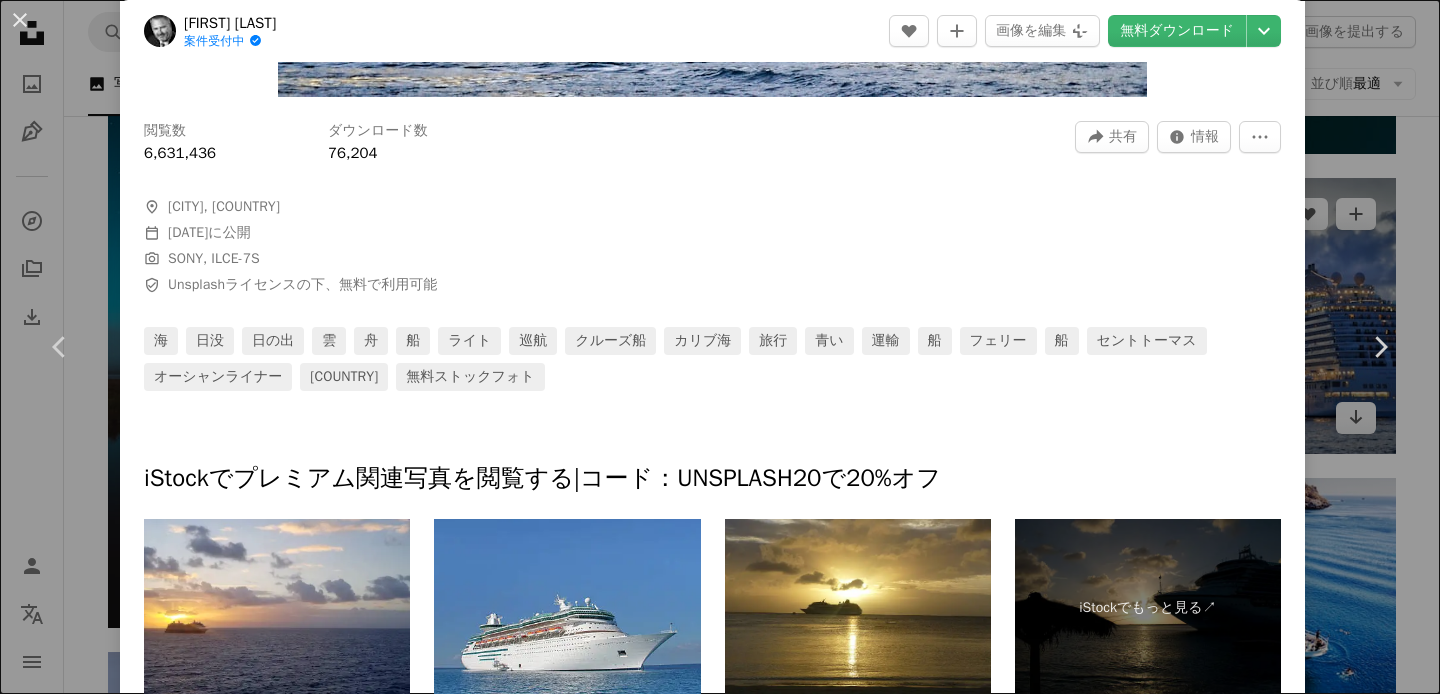scroll, scrollTop: 573, scrollLeft: 0, axis: vertical 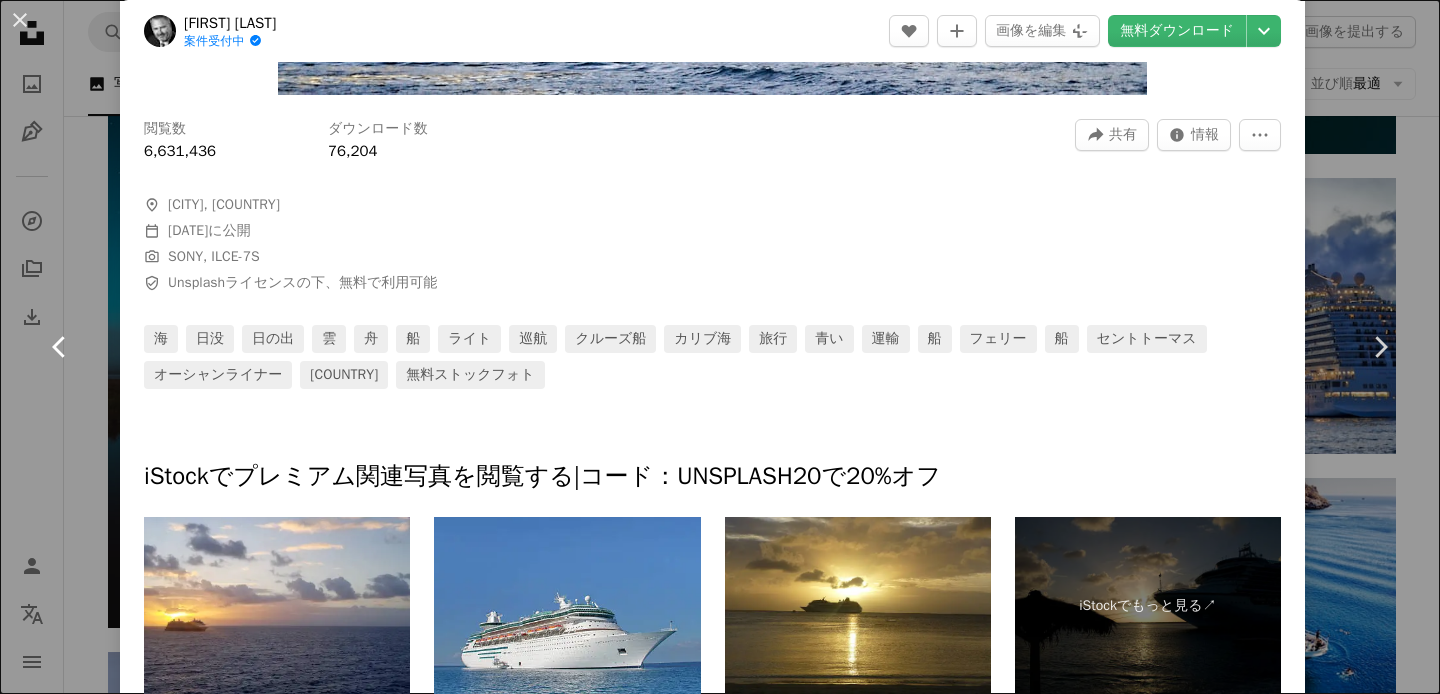 click on "Chevron left" at bounding box center (60, 347) 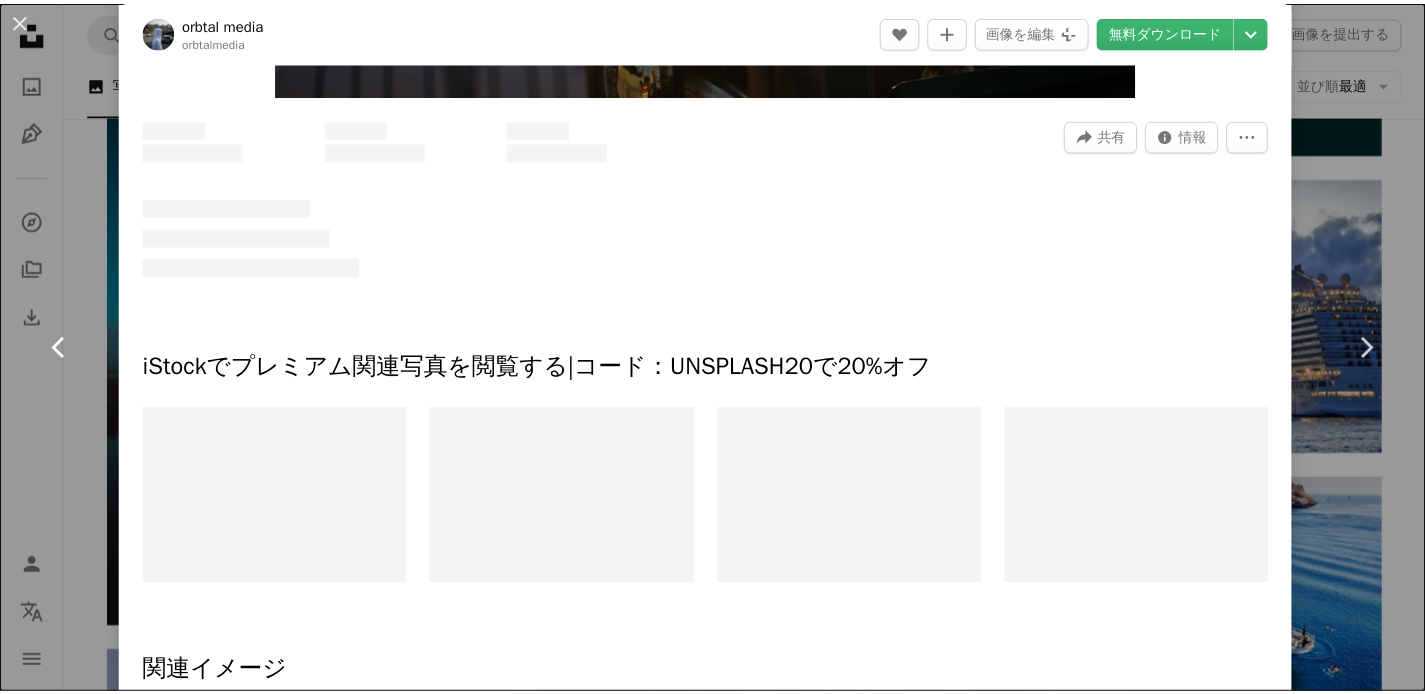 scroll, scrollTop: 0, scrollLeft: 0, axis: both 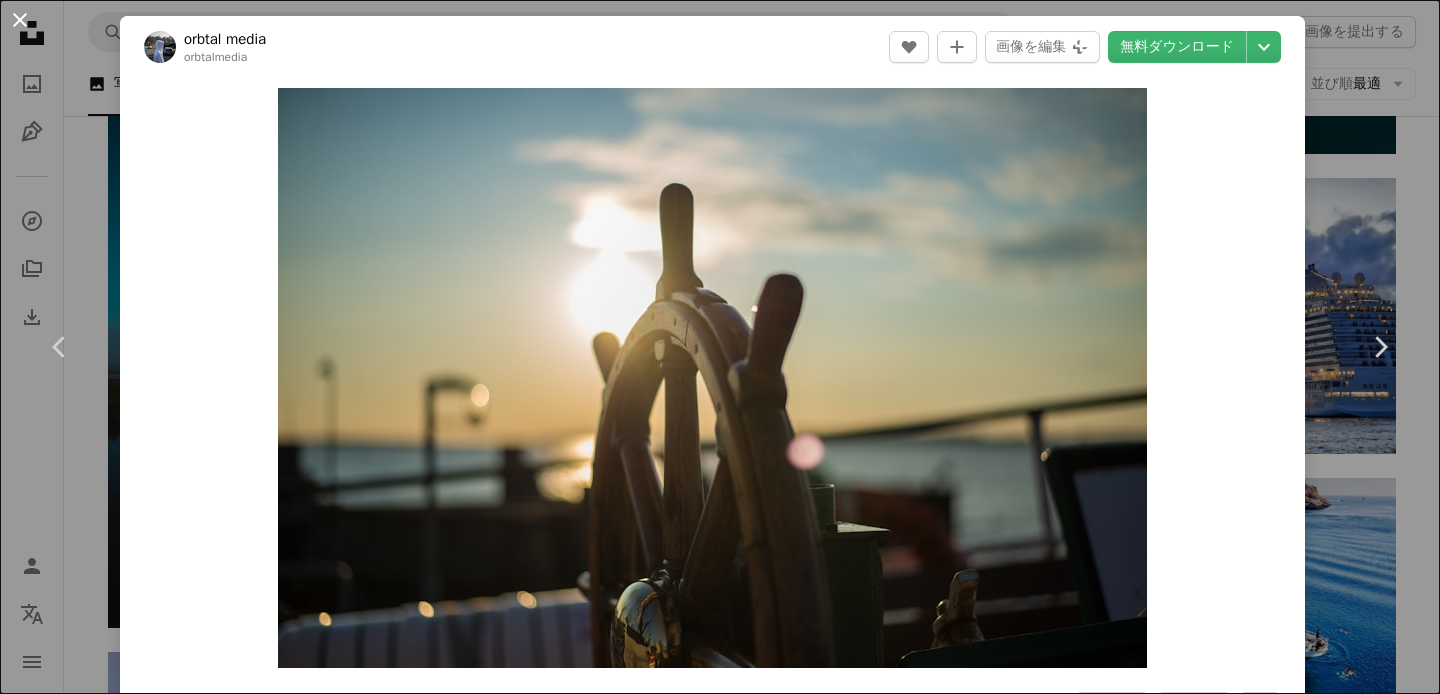 click on "An X shape" at bounding box center (20, 20) 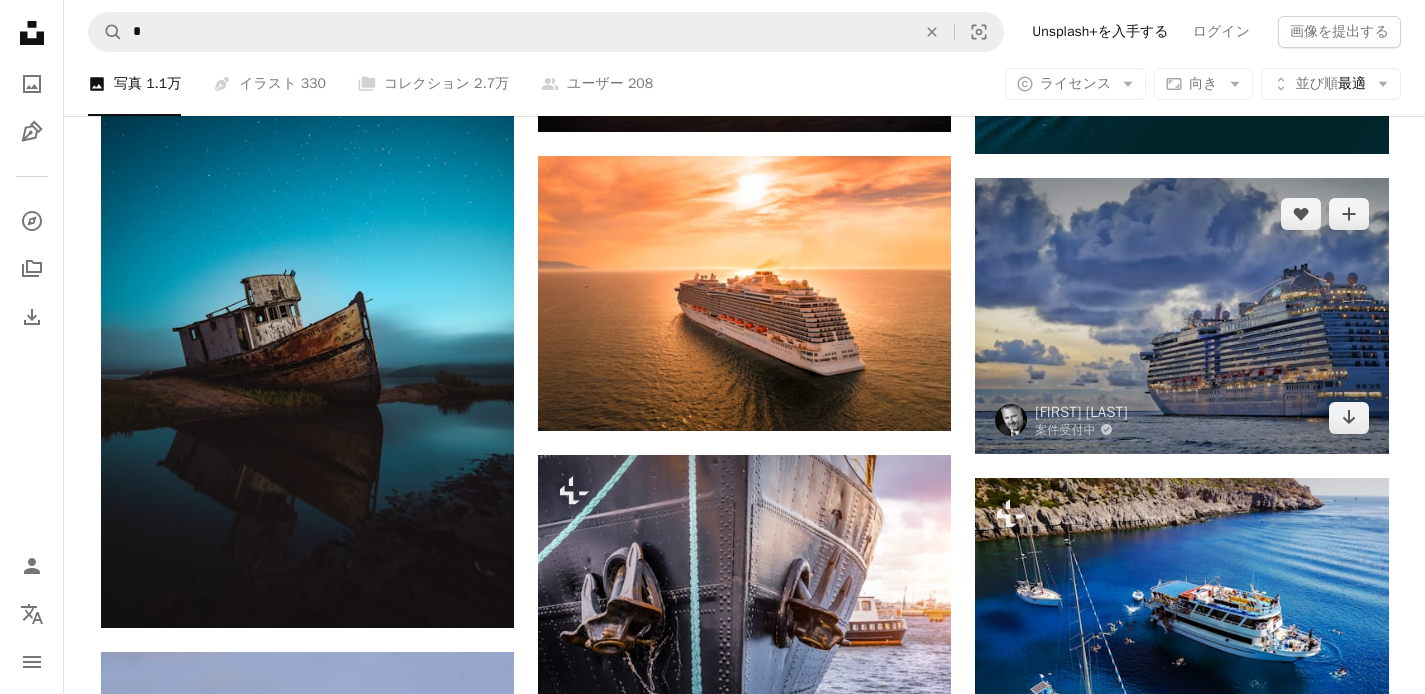 scroll, scrollTop: 2754, scrollLeft: 0, axis: vertical 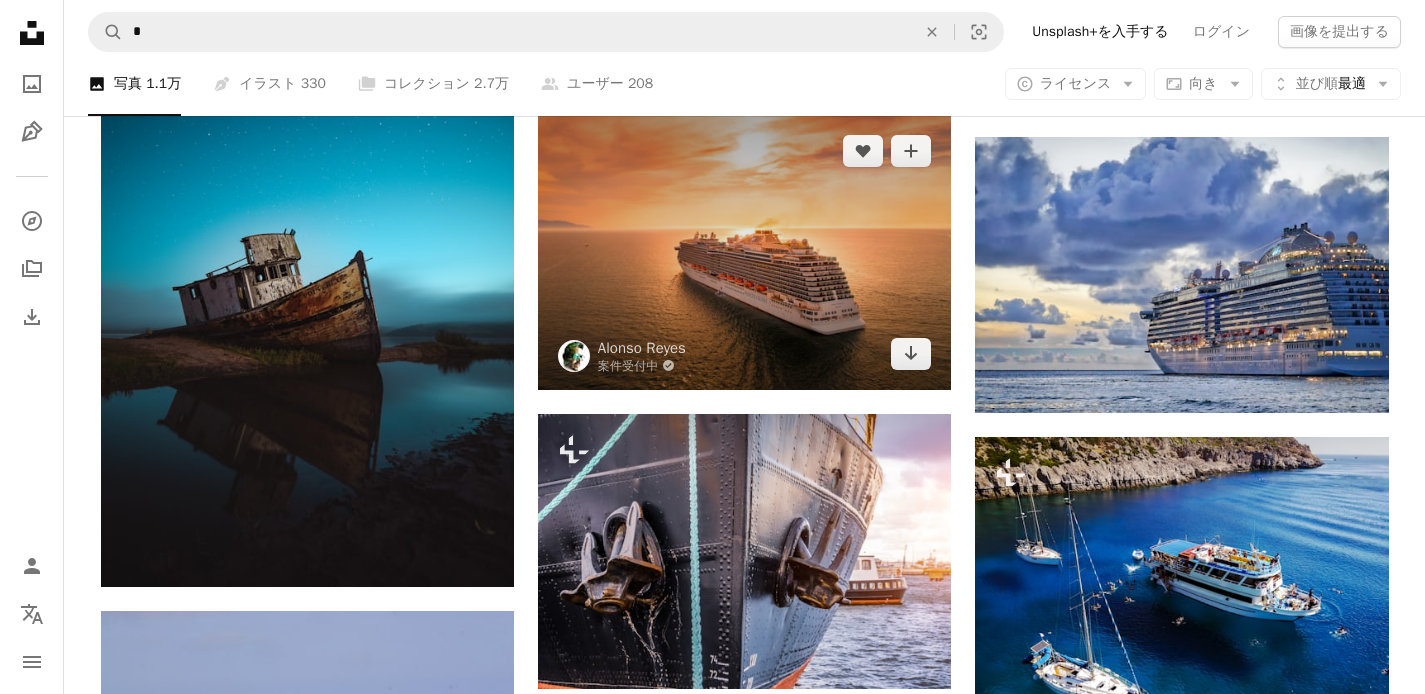click at bounding box center (744, 252) 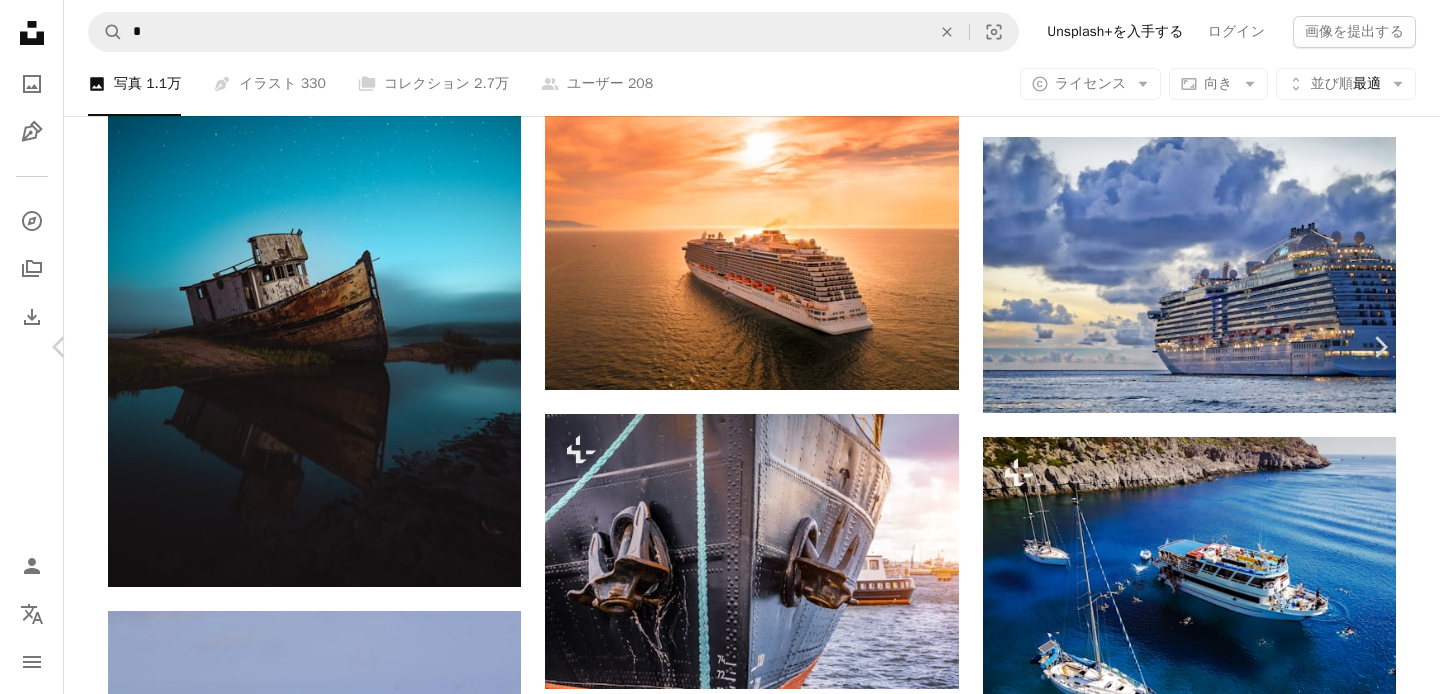 click on "An X shape" at bounding box center [20, 20] 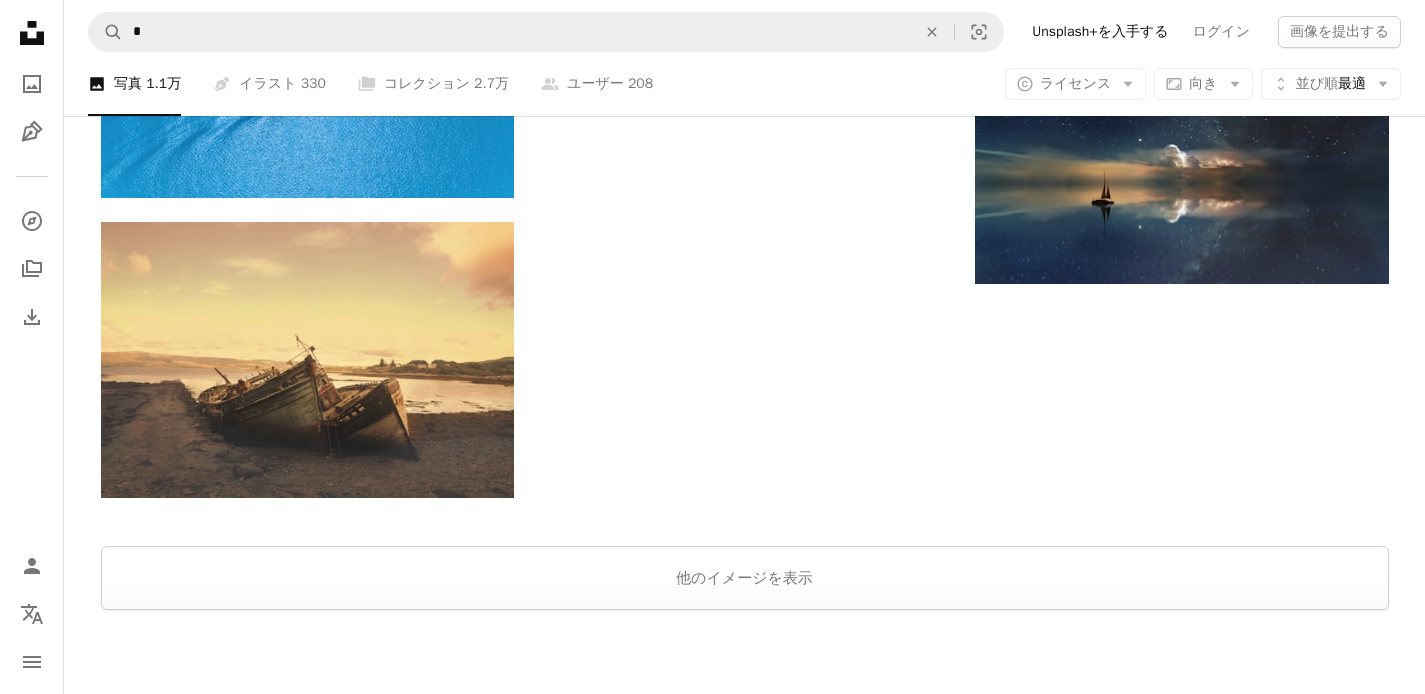 scroll, scrollTop: 5572, scrollLeft: 0, axis: vertical 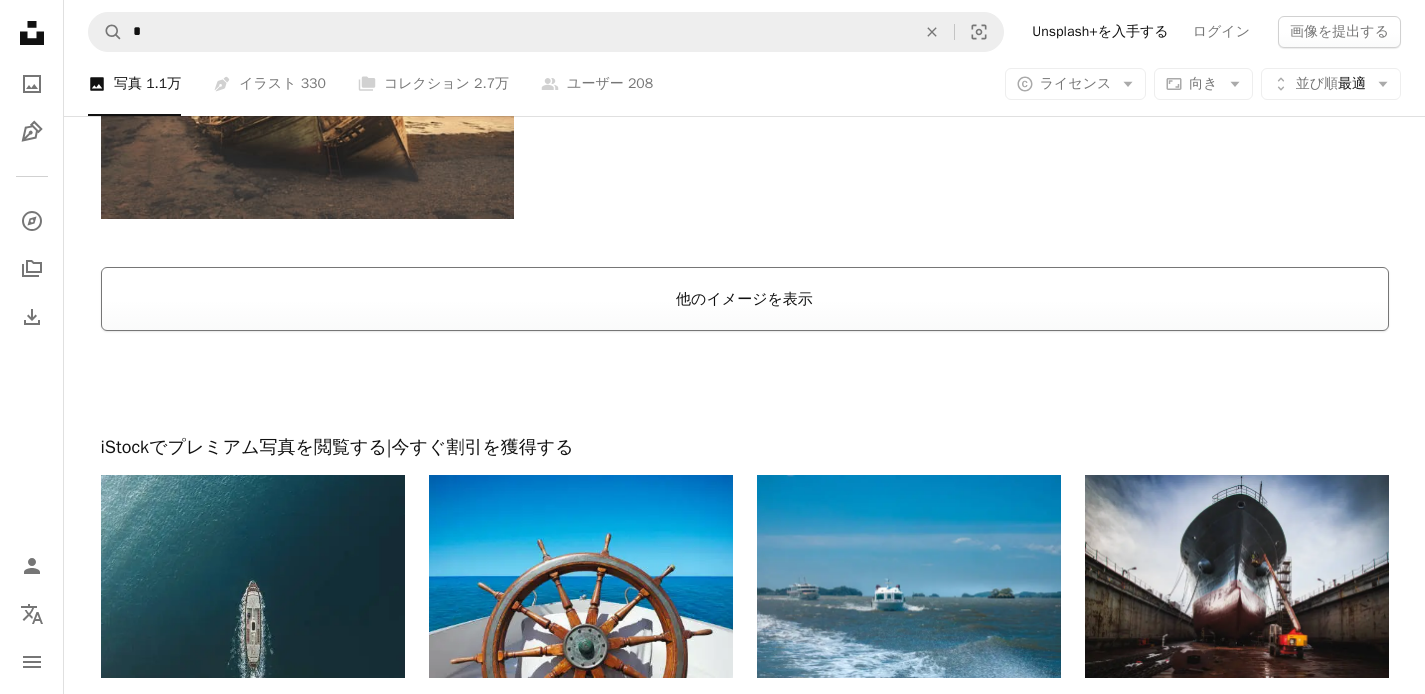 click on "他のイメージを表示" at bounding box center [745, 299] 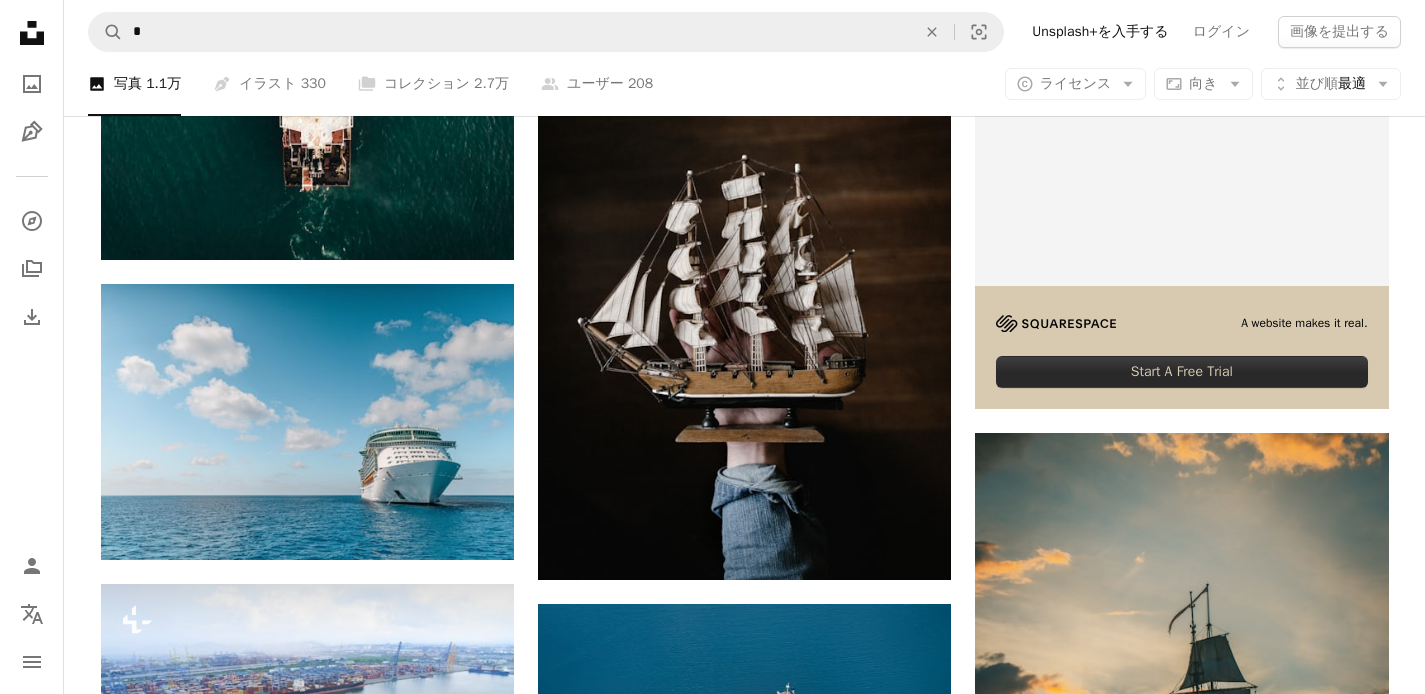 scroll, scrollTop: 8537, scrollLeft: 0, axis: vertical 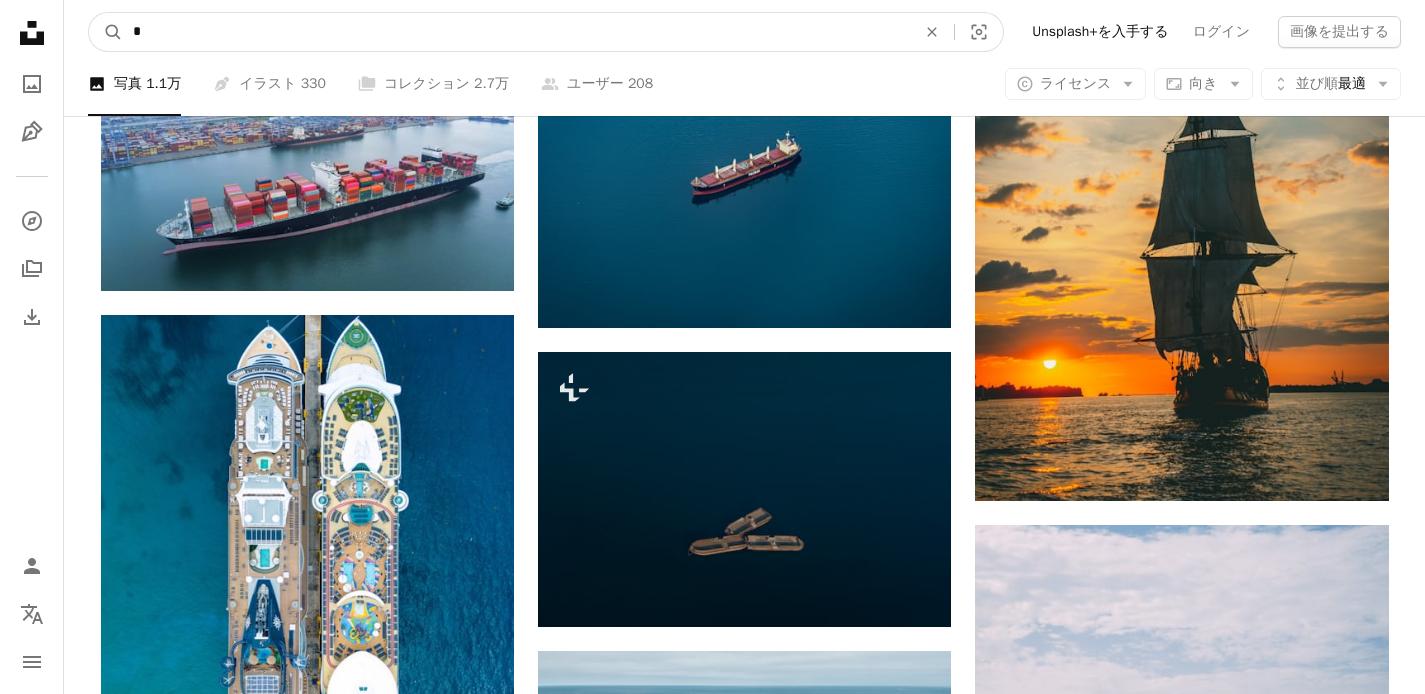 drag, startPoint x: 196, startPoint y: 44, endPoint x: 123, endPoint y: 30, distance: 74.330345 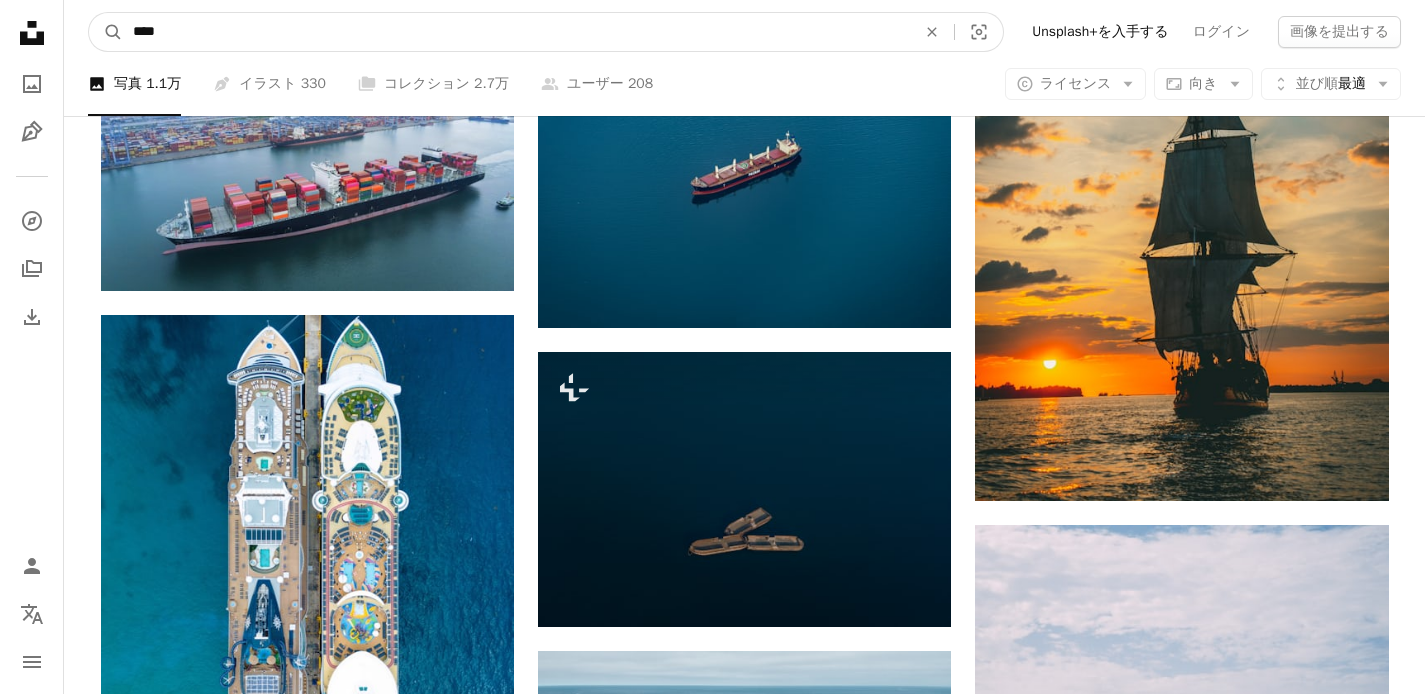 type on "***" 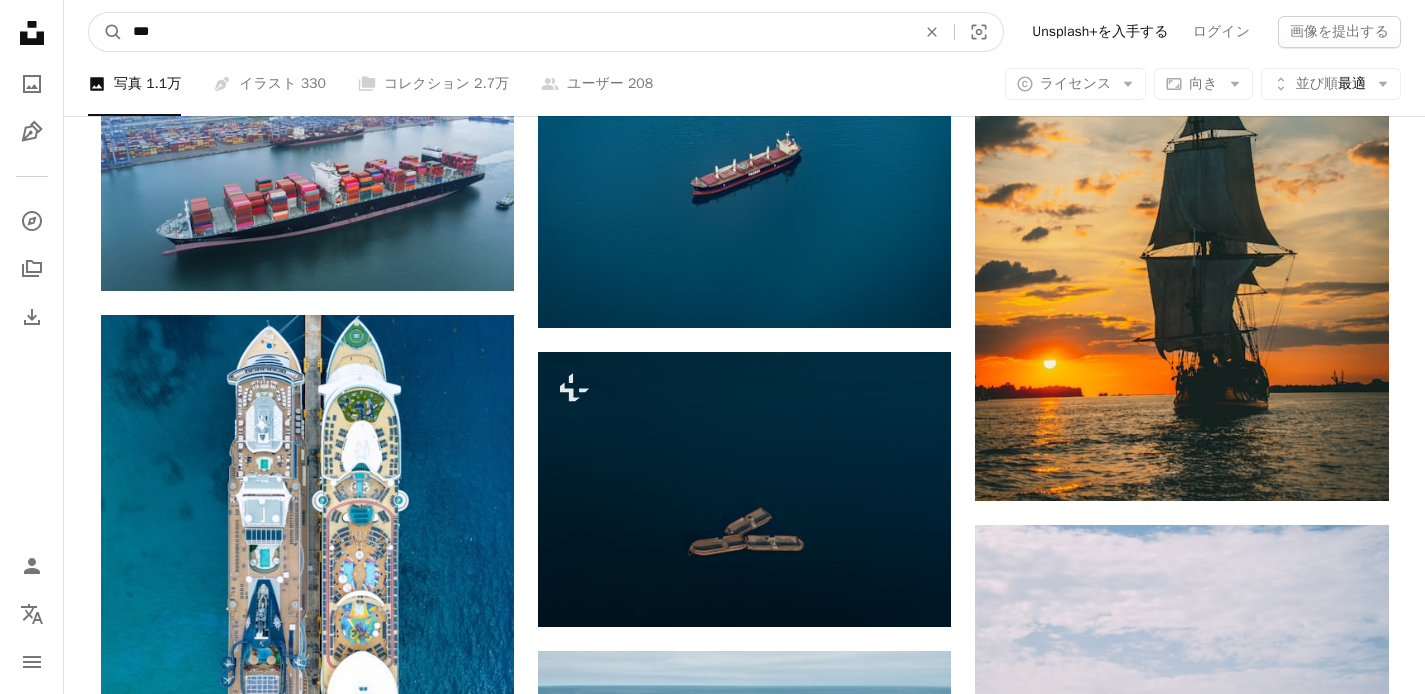 click on "A magnifying glass" at bounding box center [106, 32] 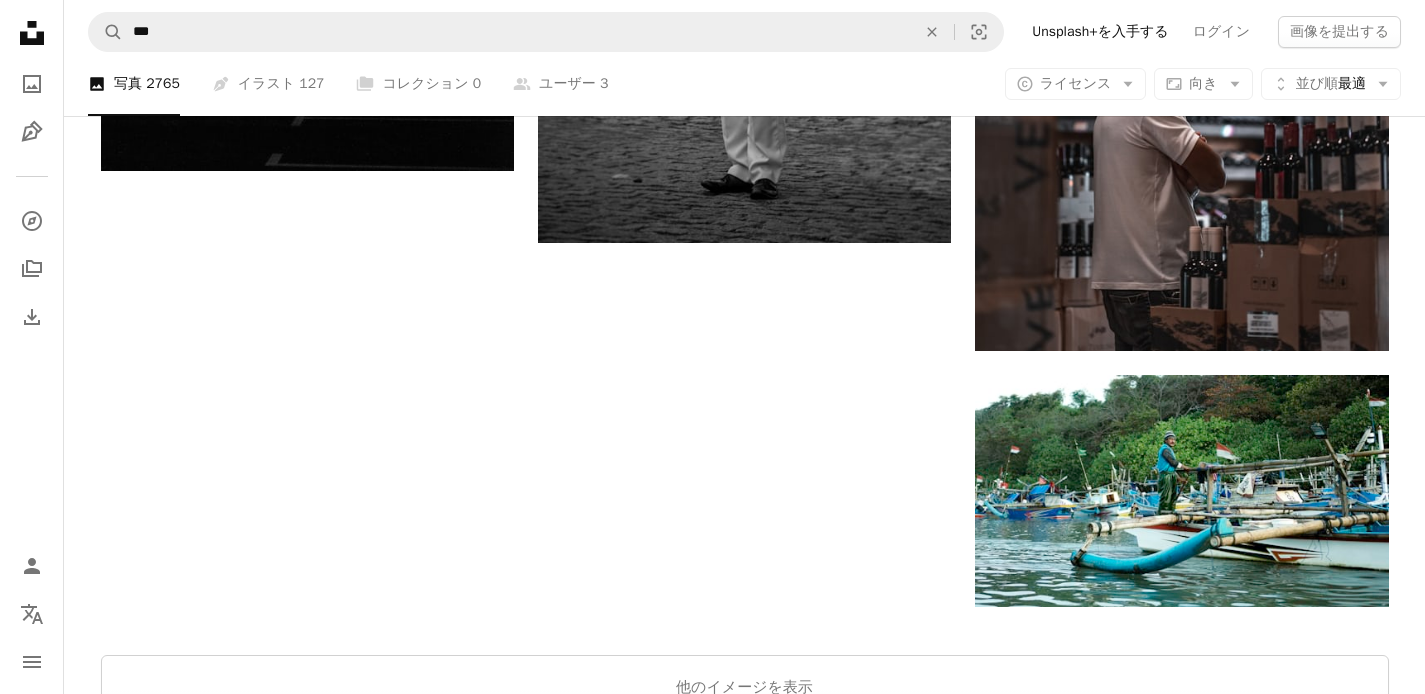 scroll, scrollTop: 3477, scrollLeft: 0, axis: vertical 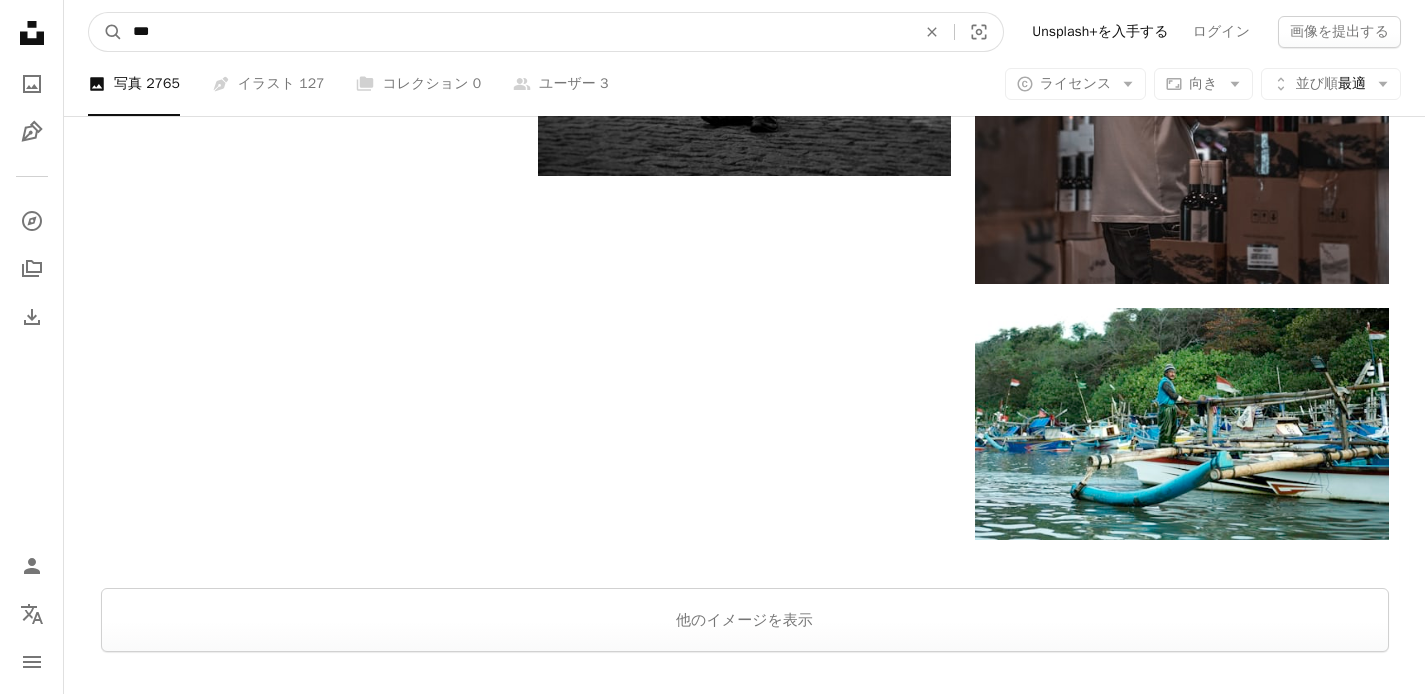 click on "***" at bounding box center (516, 32) 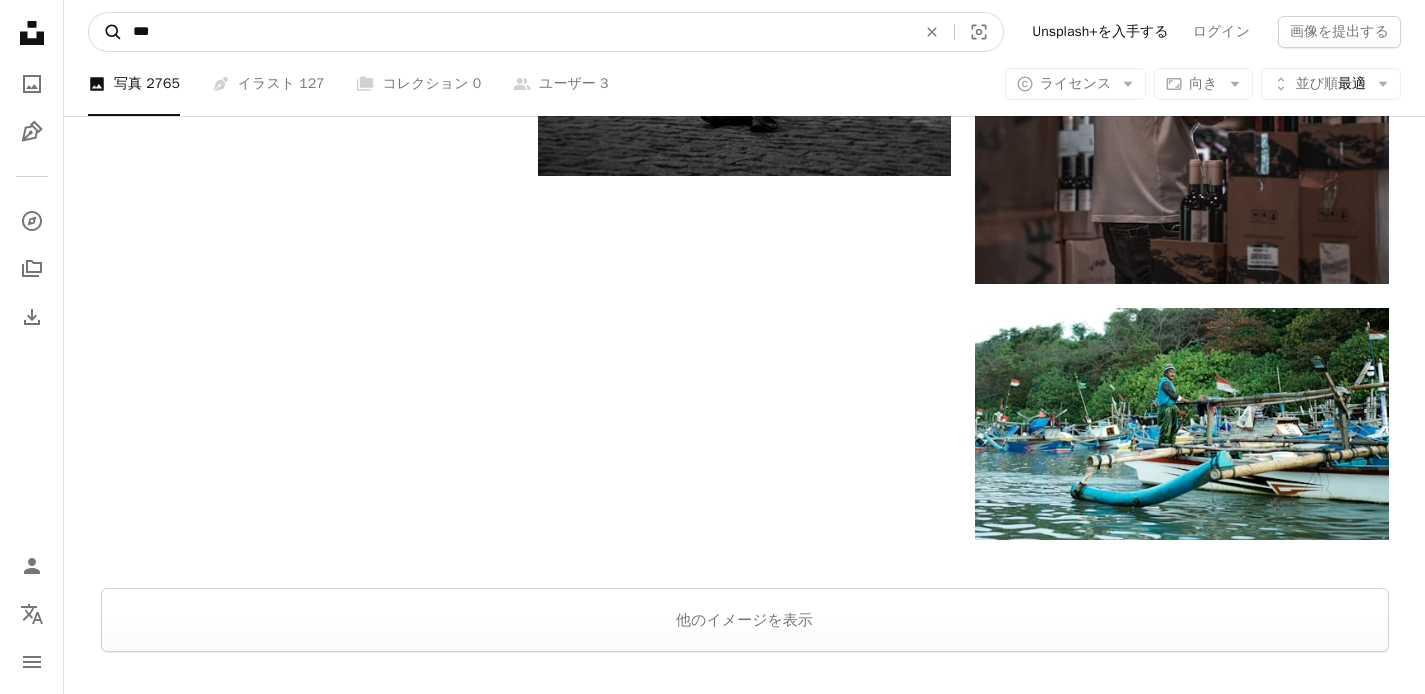 drag, startPoint x: 169, startPoint y: 37, endPoint x: 92, endPoint y: 35, distance: 77.02597 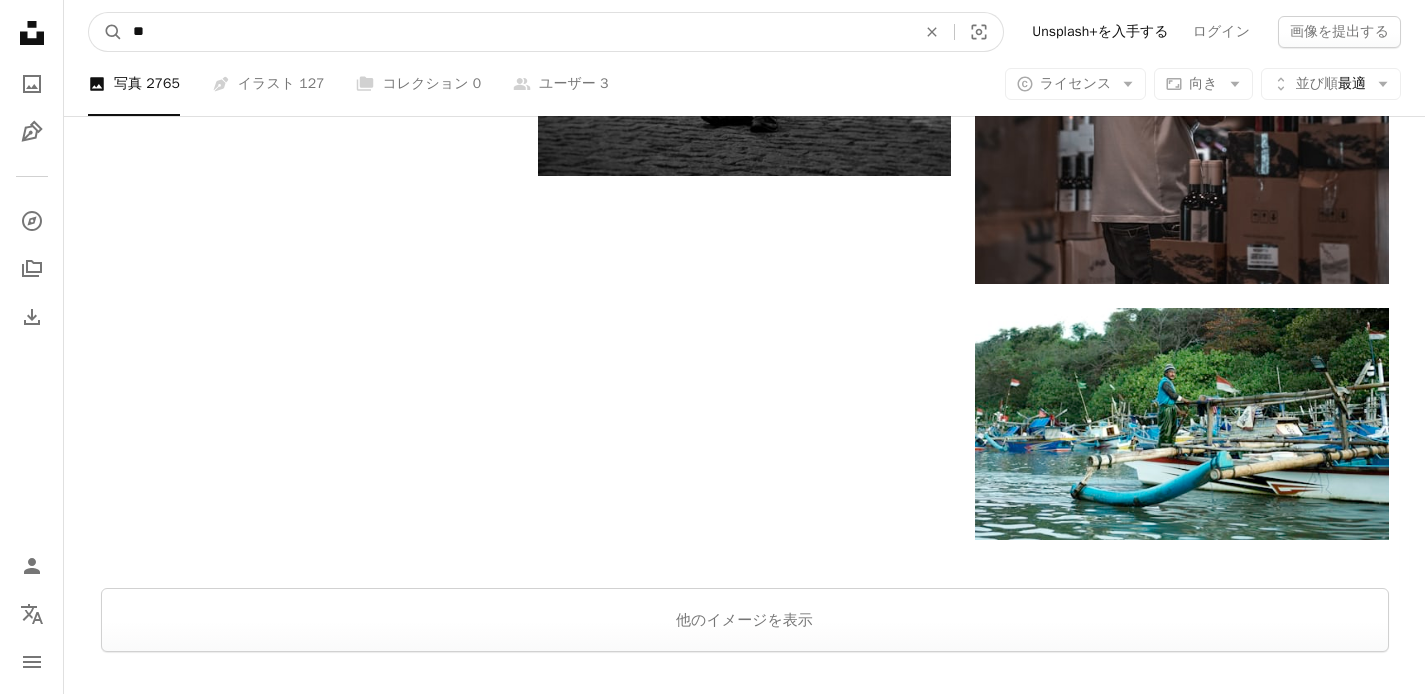 type on "*" 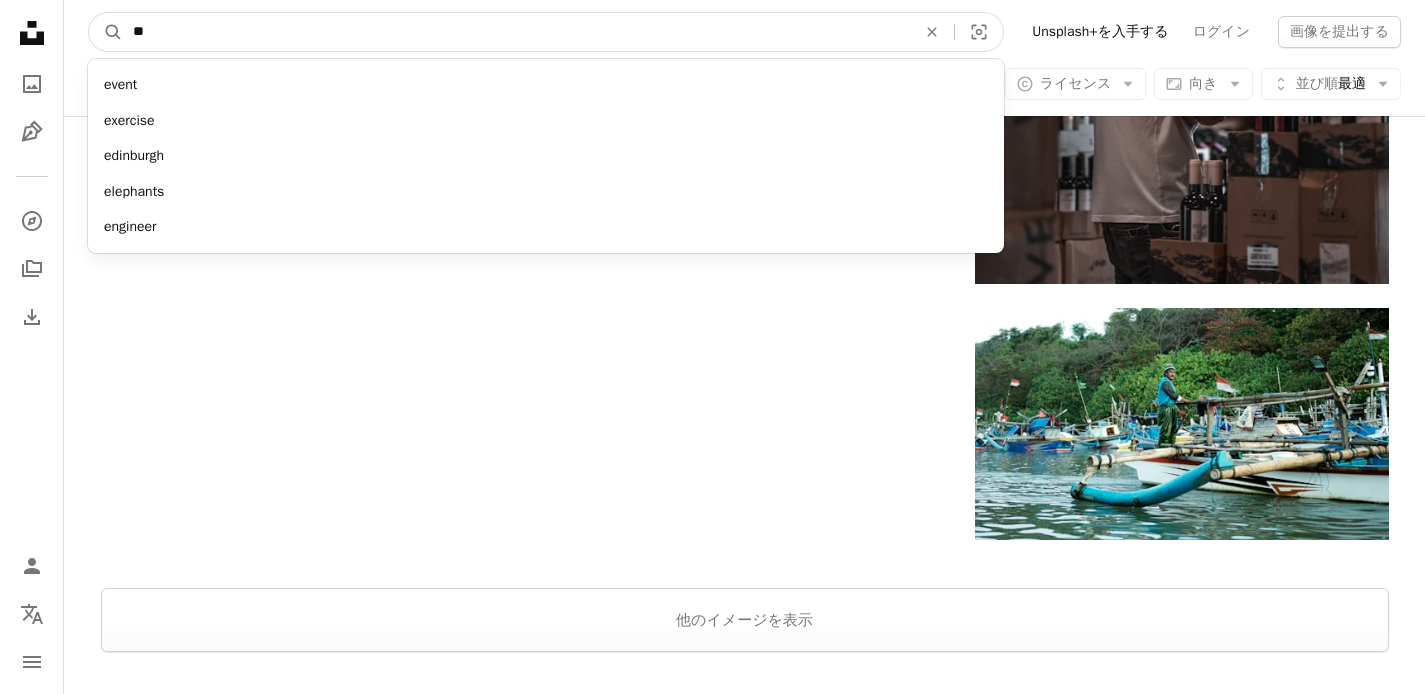 type on "*" 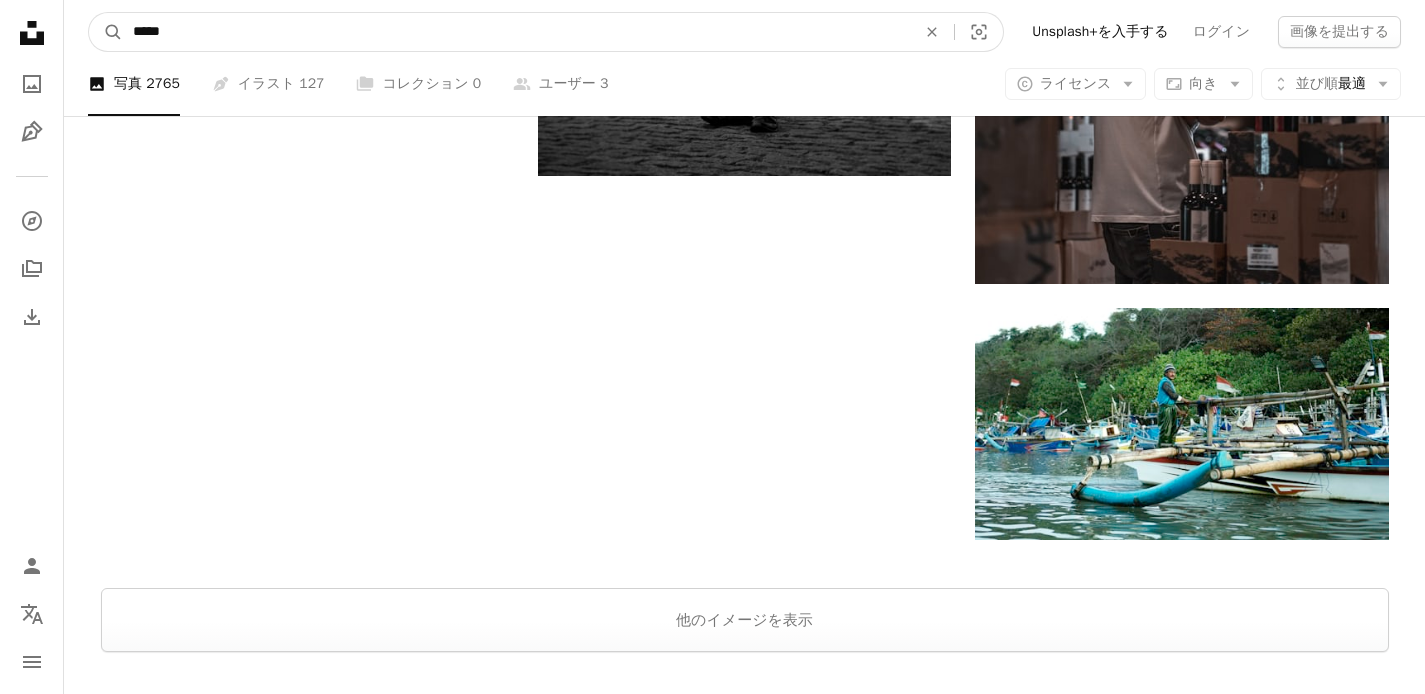 type on "******" 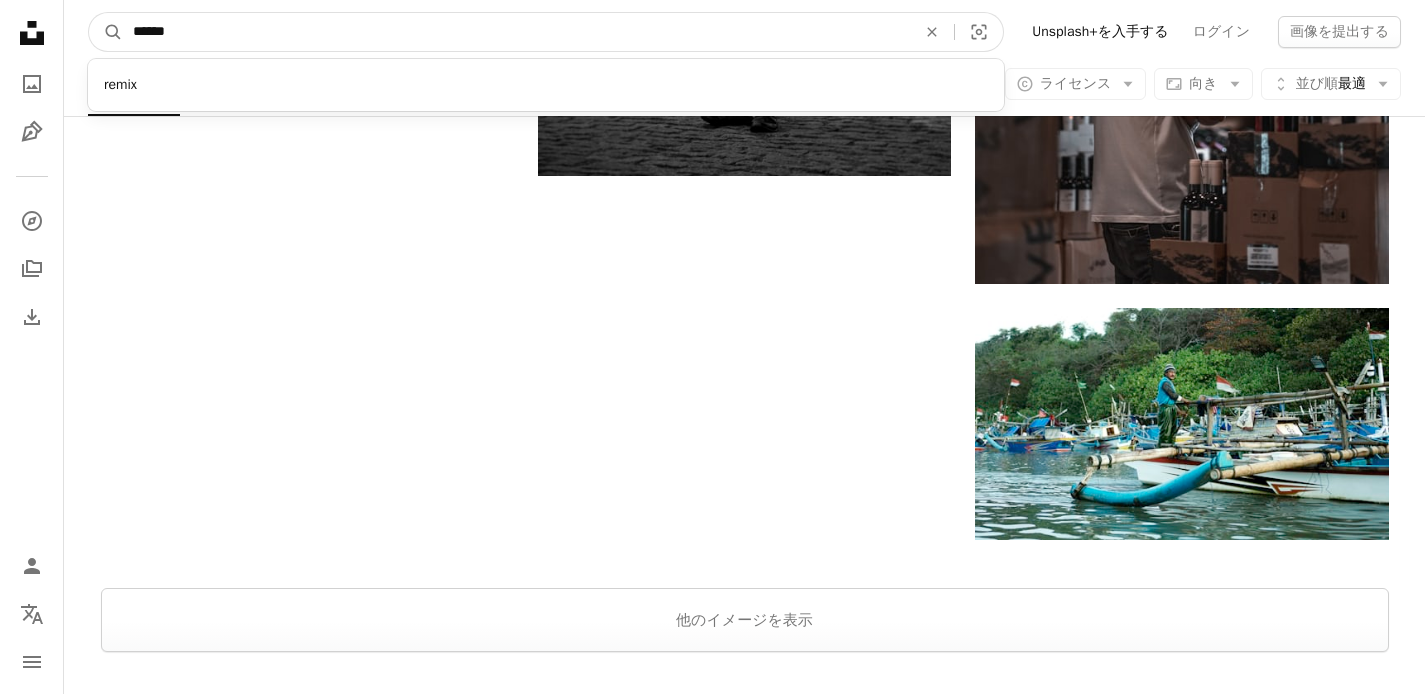 click on "A magnifying glass" at bounding box center [106, 32] 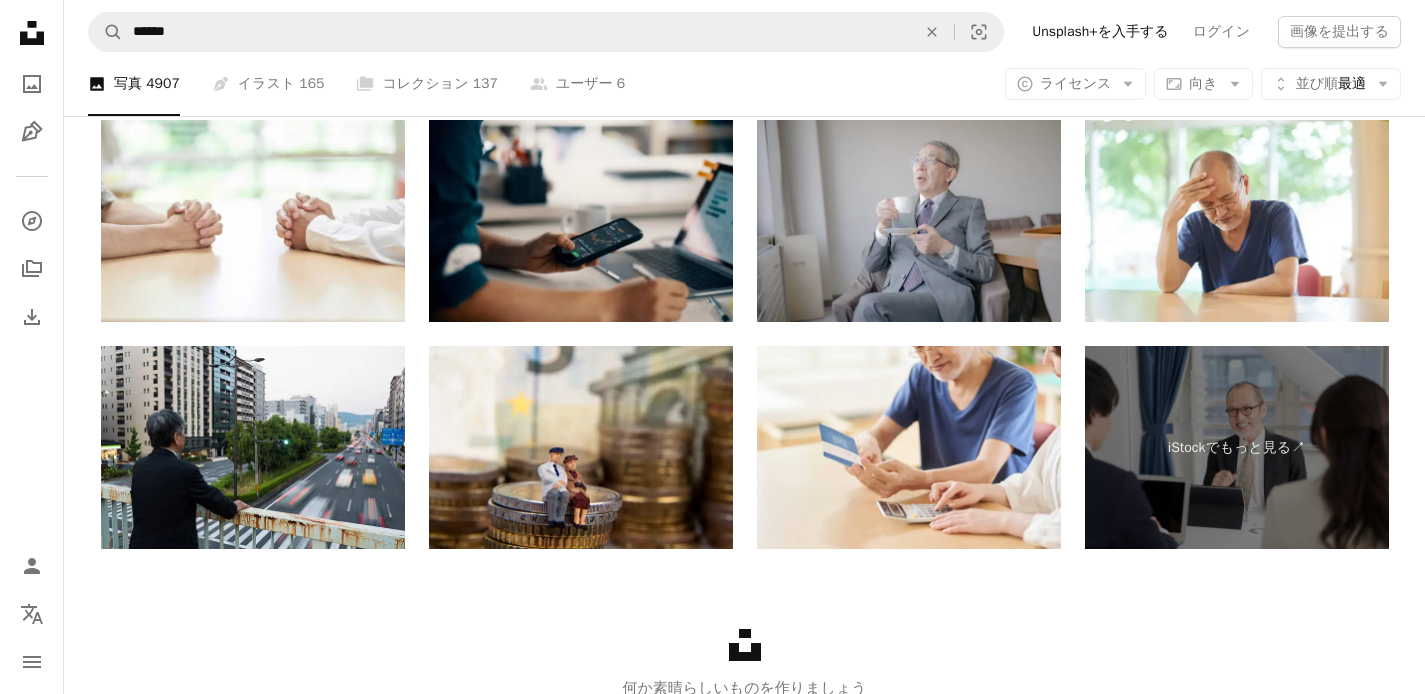 scroll, scrollTop: 3809, scrollLeft: 0, axis: vertical 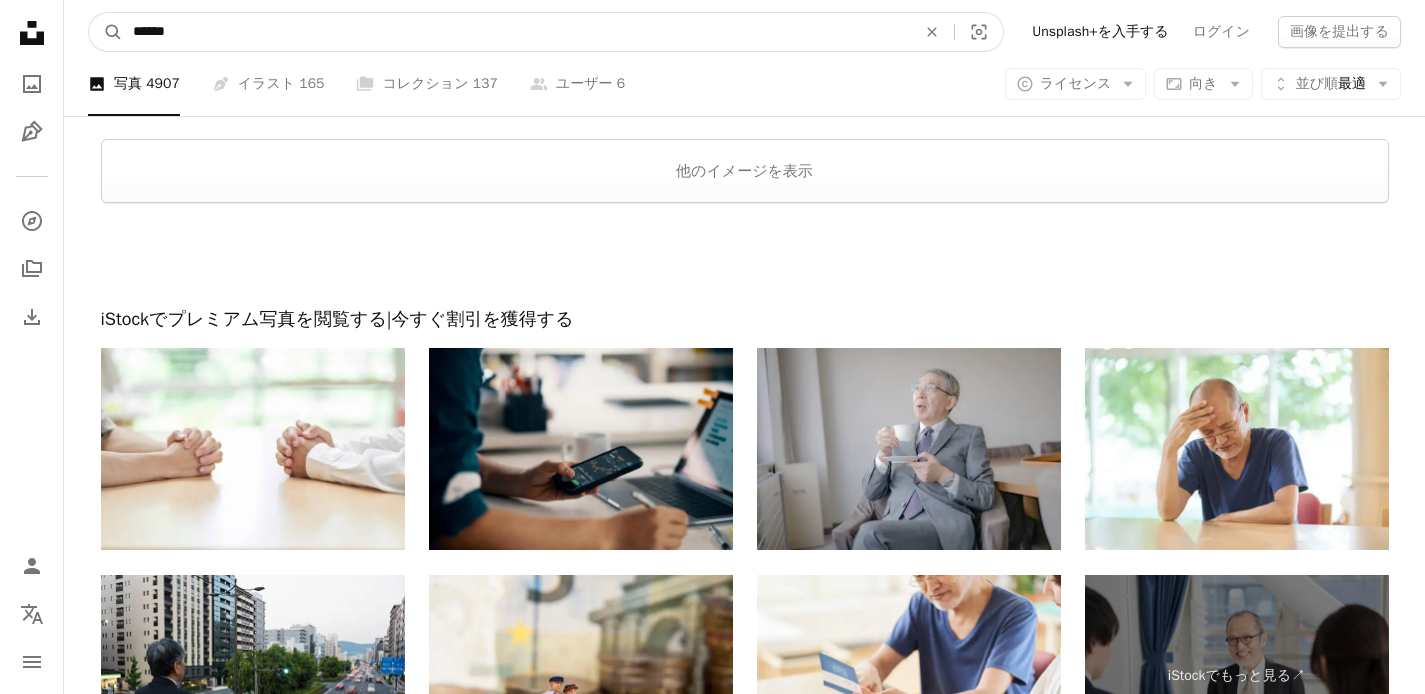 drag, startPoint x: 147, startPoint y: 34, endPoint x: 66, endPoint y: 33, distance: 81.00617 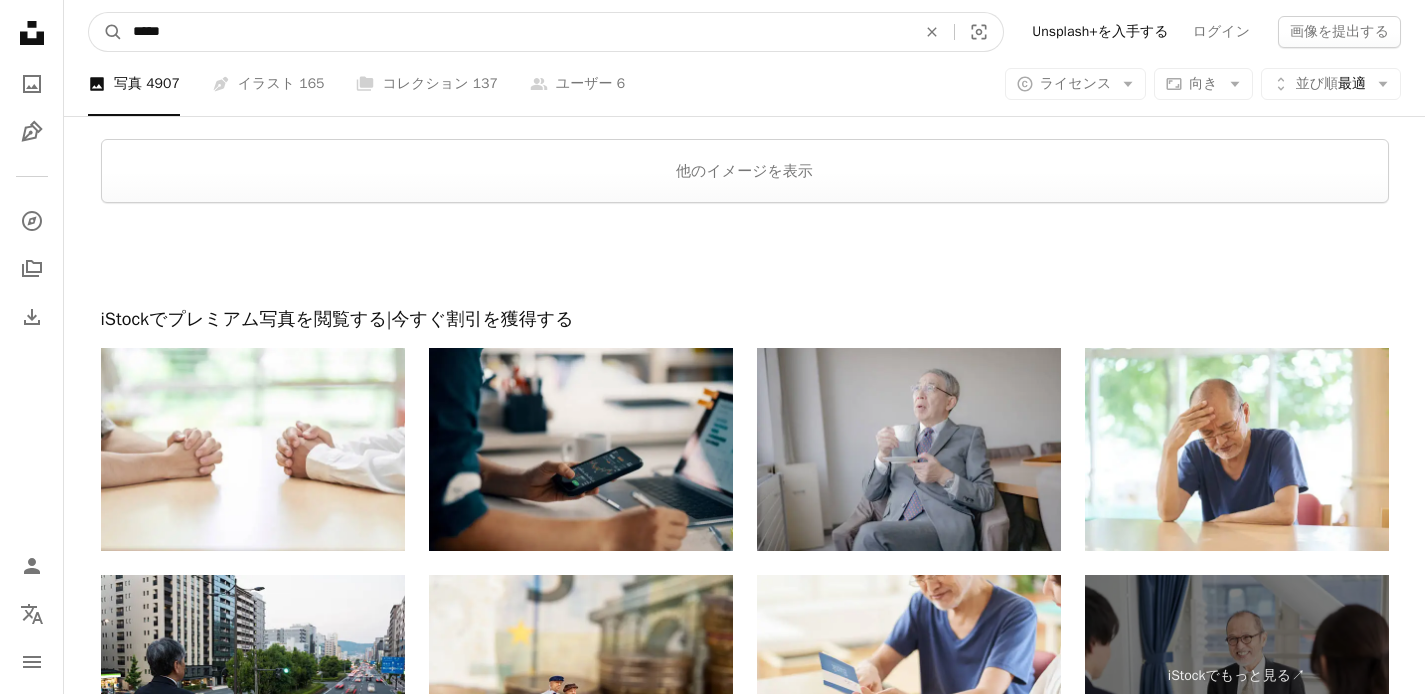 type on "******" 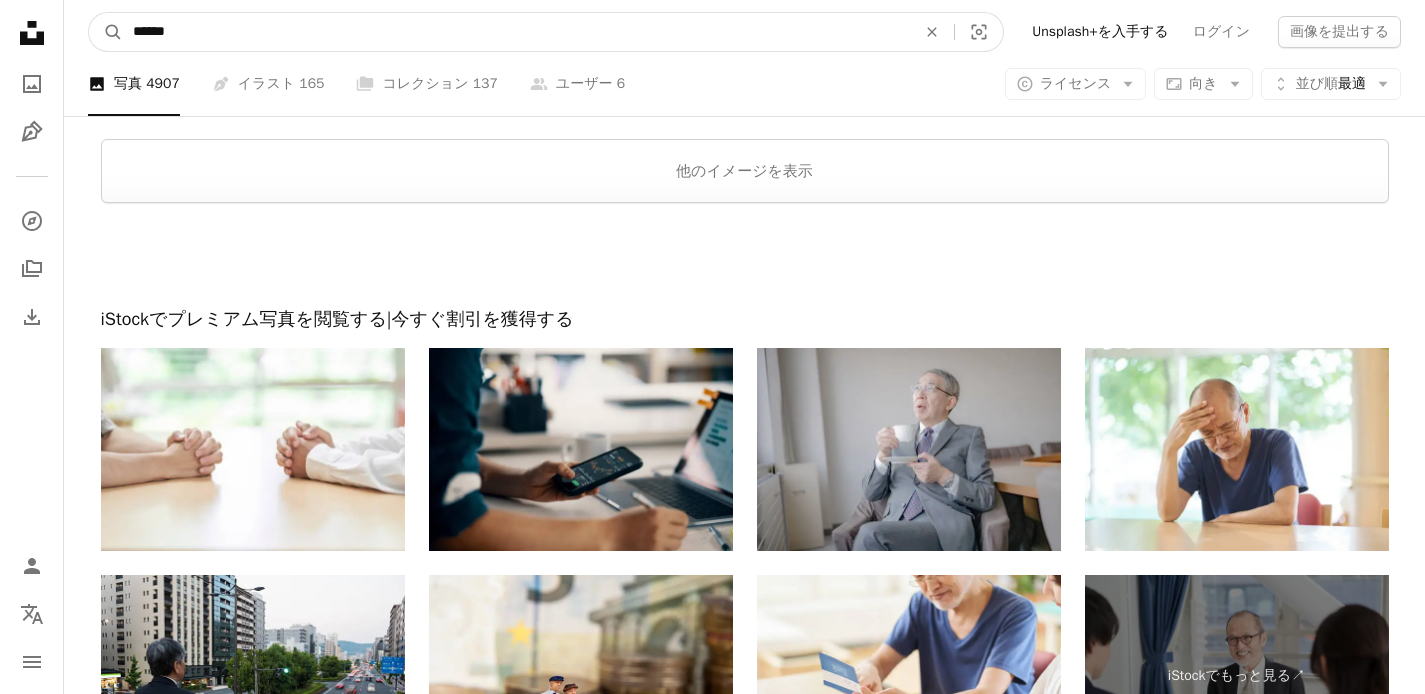 click on "A magnifying glass" at bounding box center [106, 32] 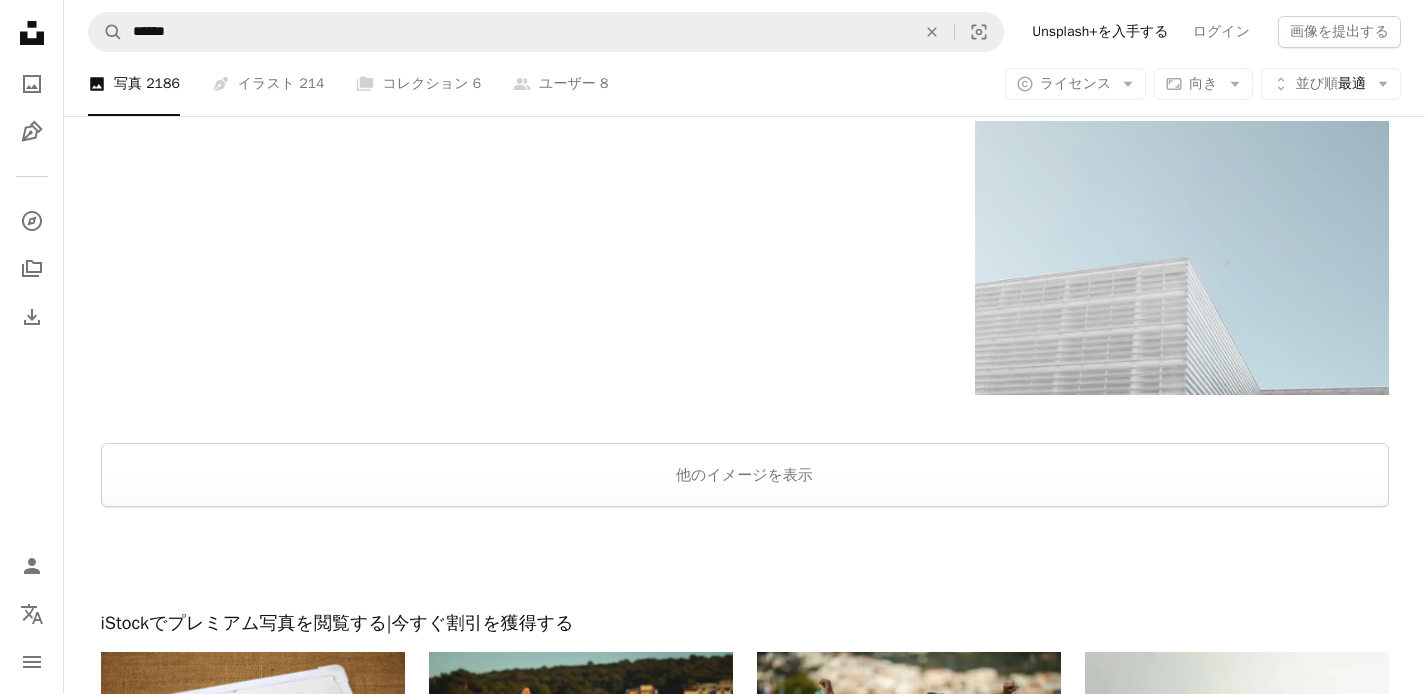 scroll, scrollTop: 3710, scrollLeft: 0, axis: vertical 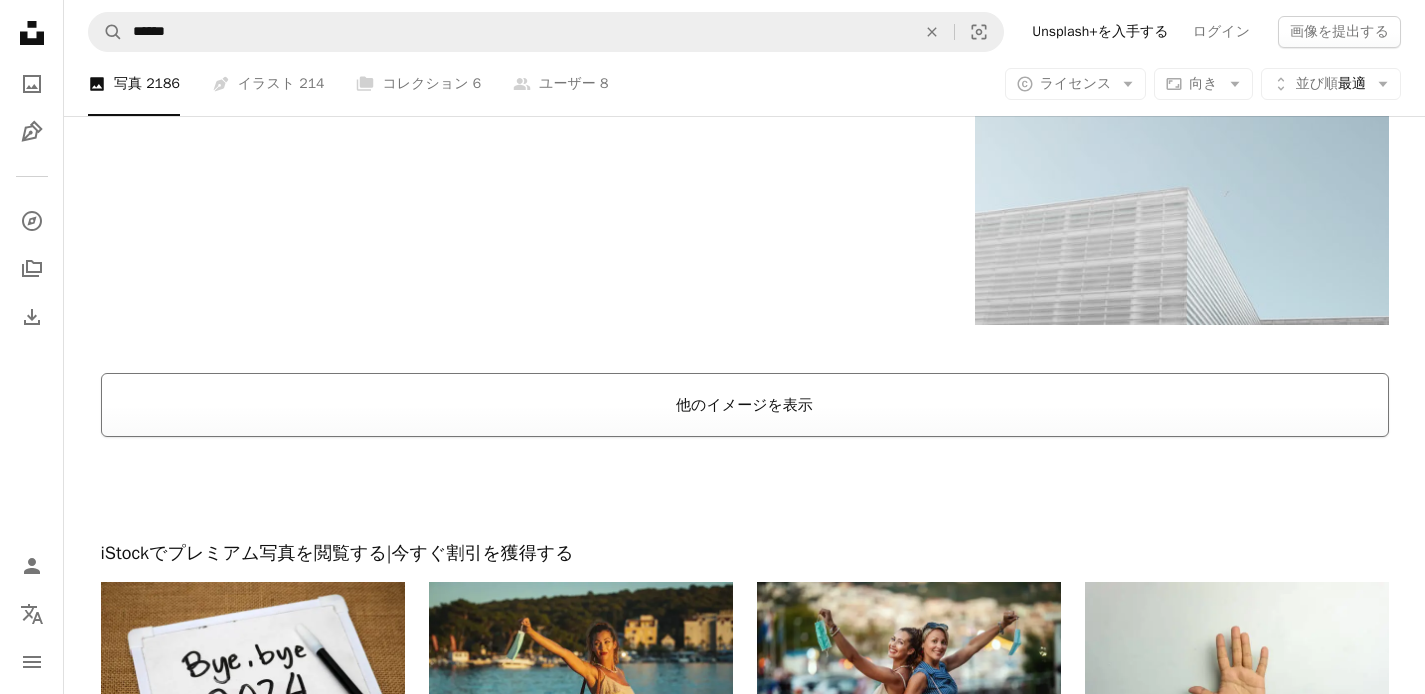 click on "他のイメージを表示" at bounding box center (745, 405) 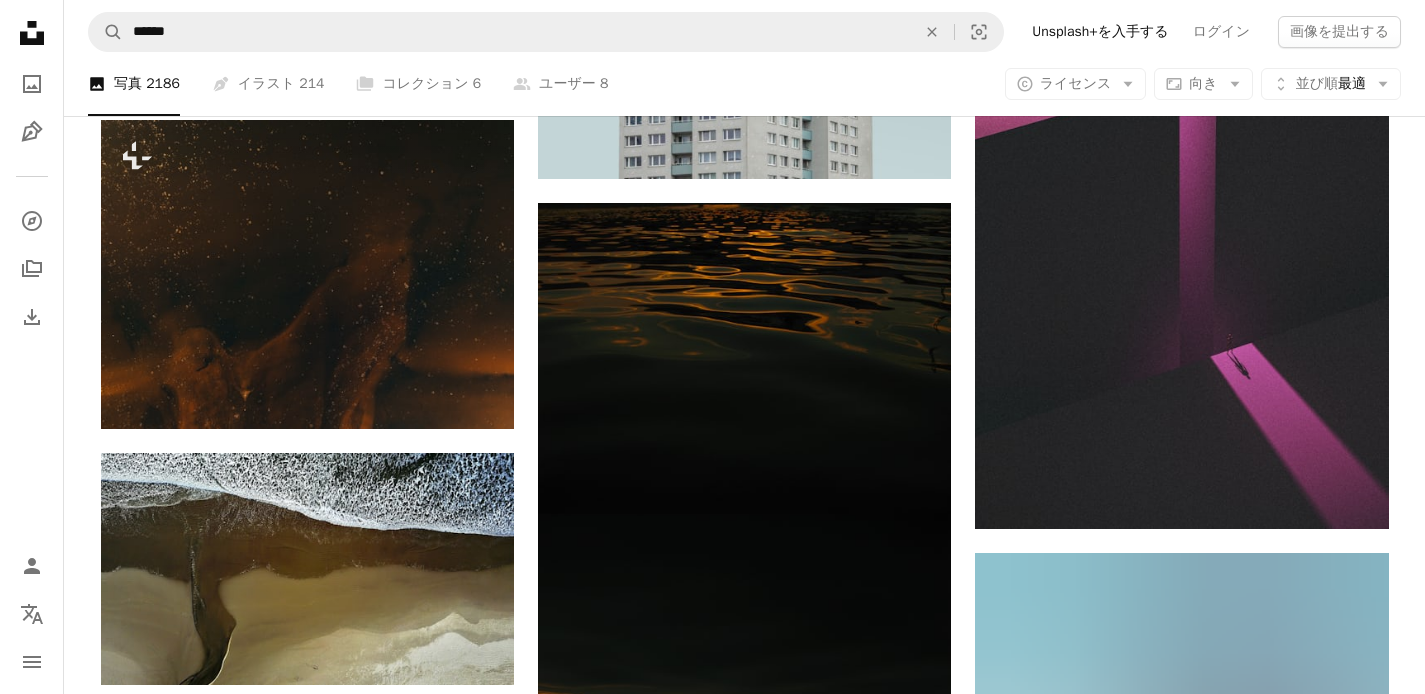 scroll, scrollTop: 28173, scrollLeft: 0, axis: vertical 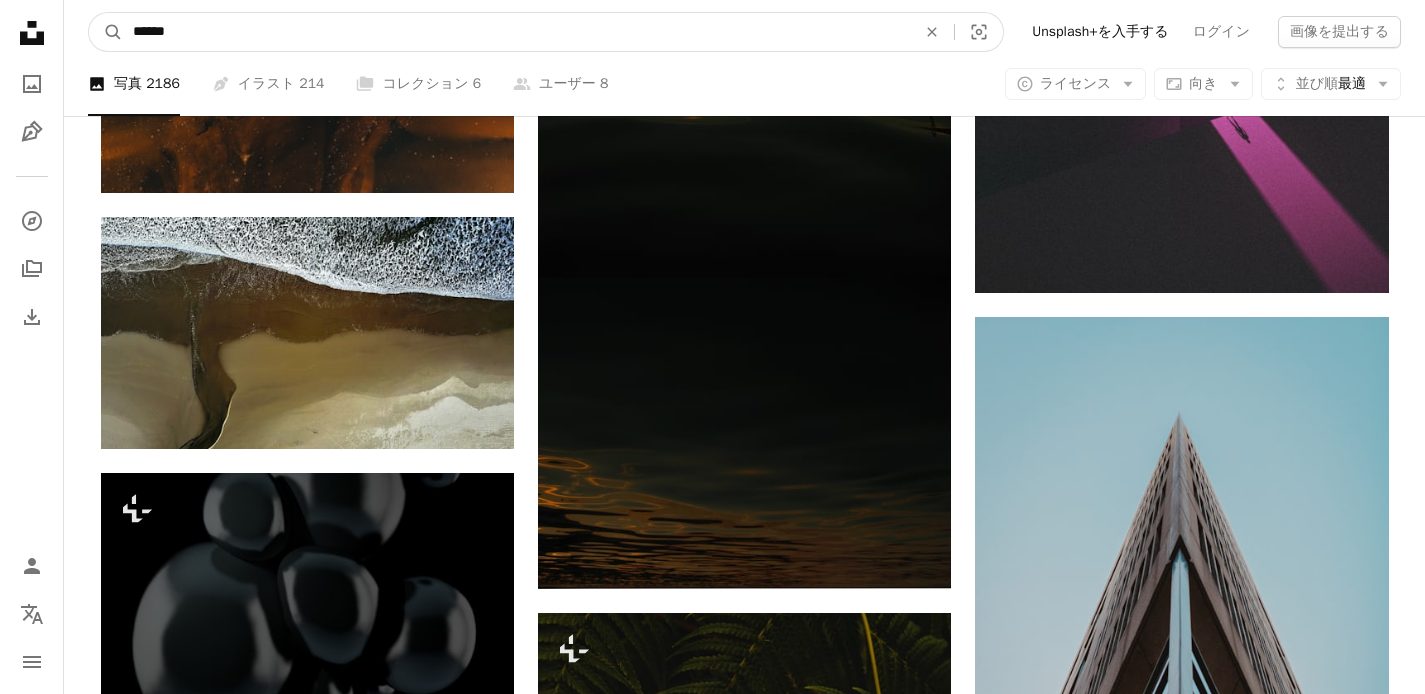 drag, startPoint x: 217, startPoint y: 27, endPoint x: 40, endPoint y: 34, distance: 177.13837 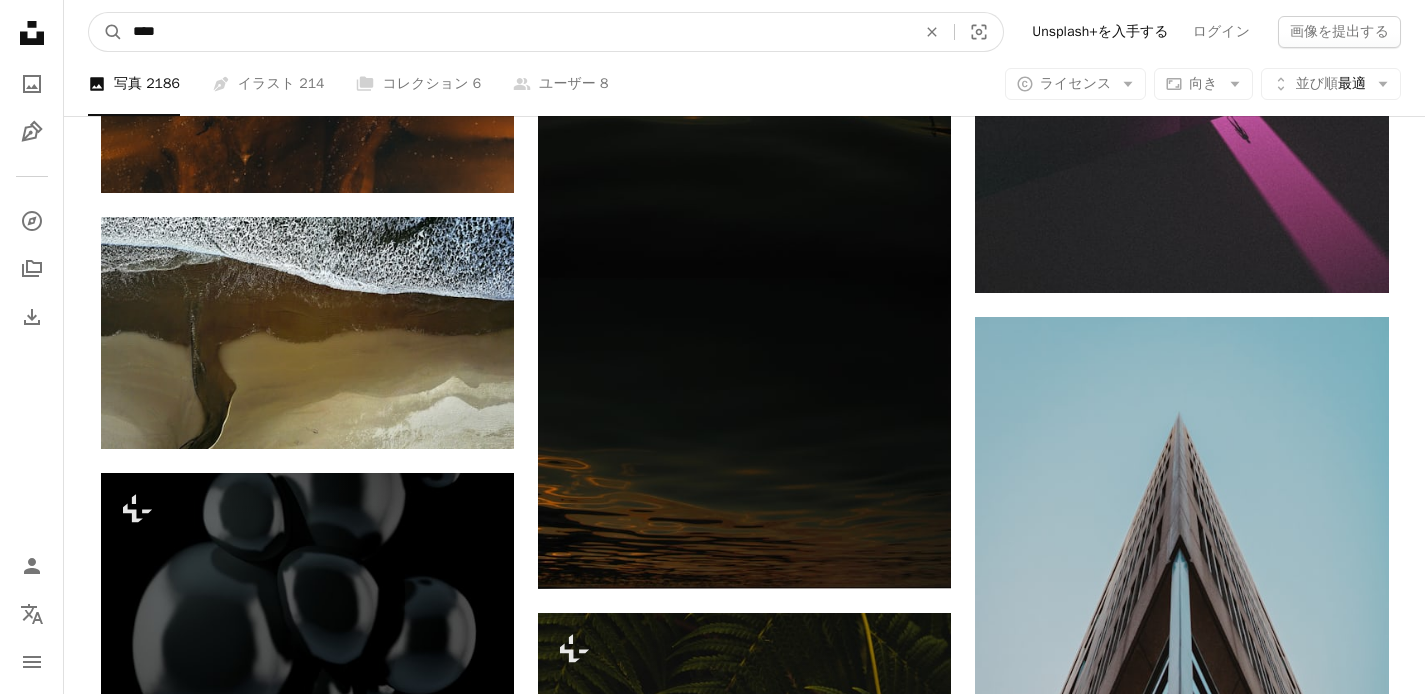 type on "**" 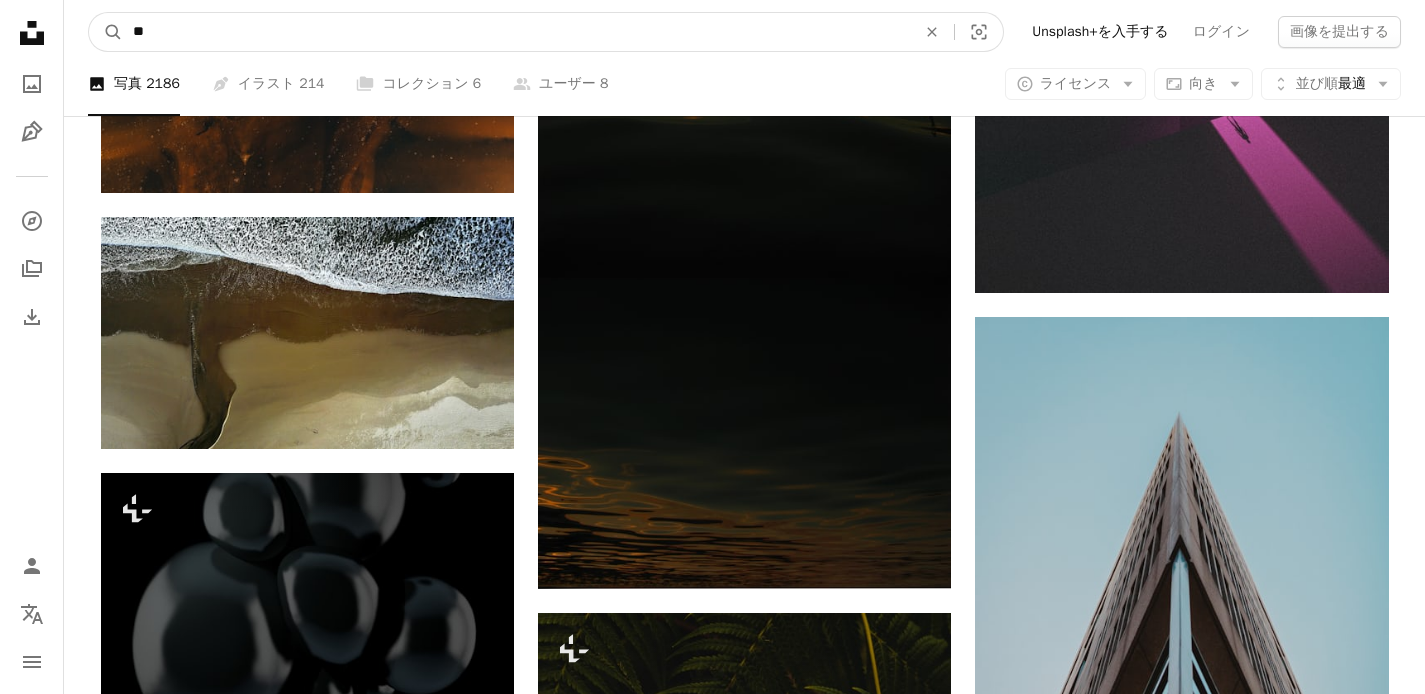click on "A magnifying glass" at bounding box center [106, 32] 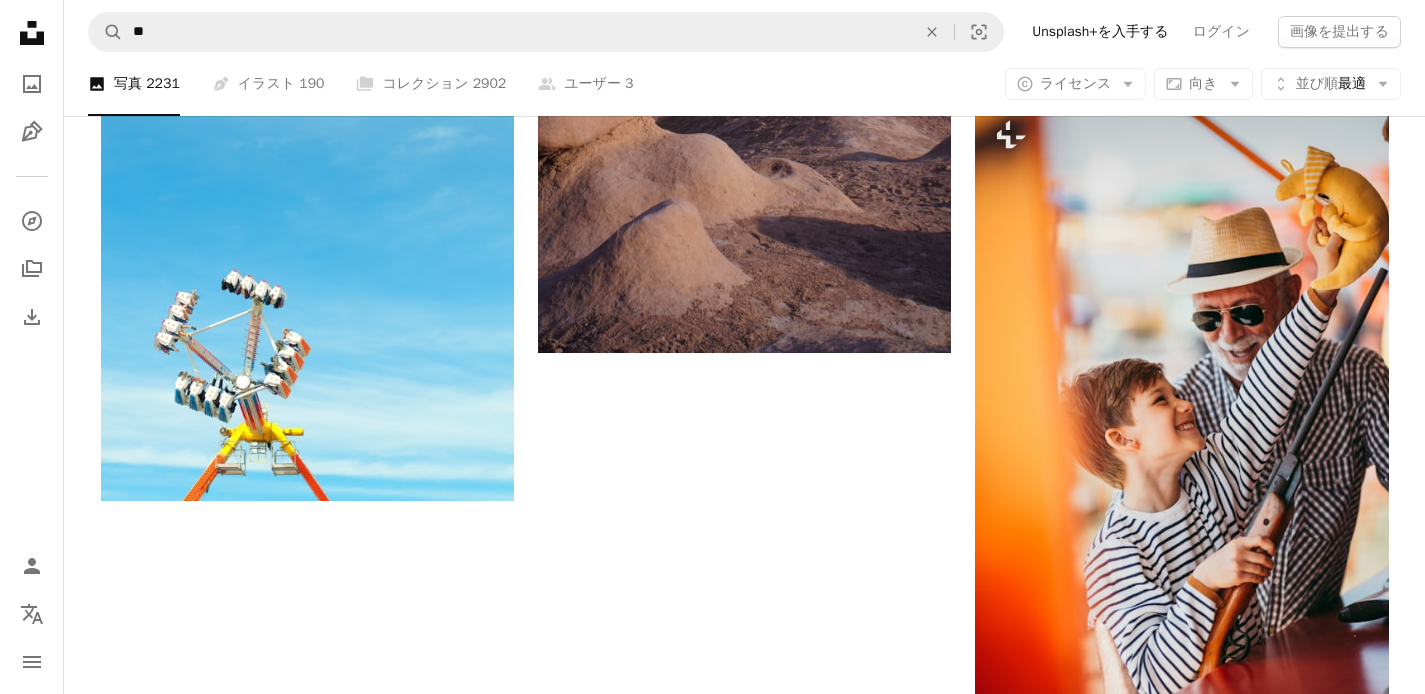 scroll, scrollTop: 3665, scrollLeft: 0, axis: vertical 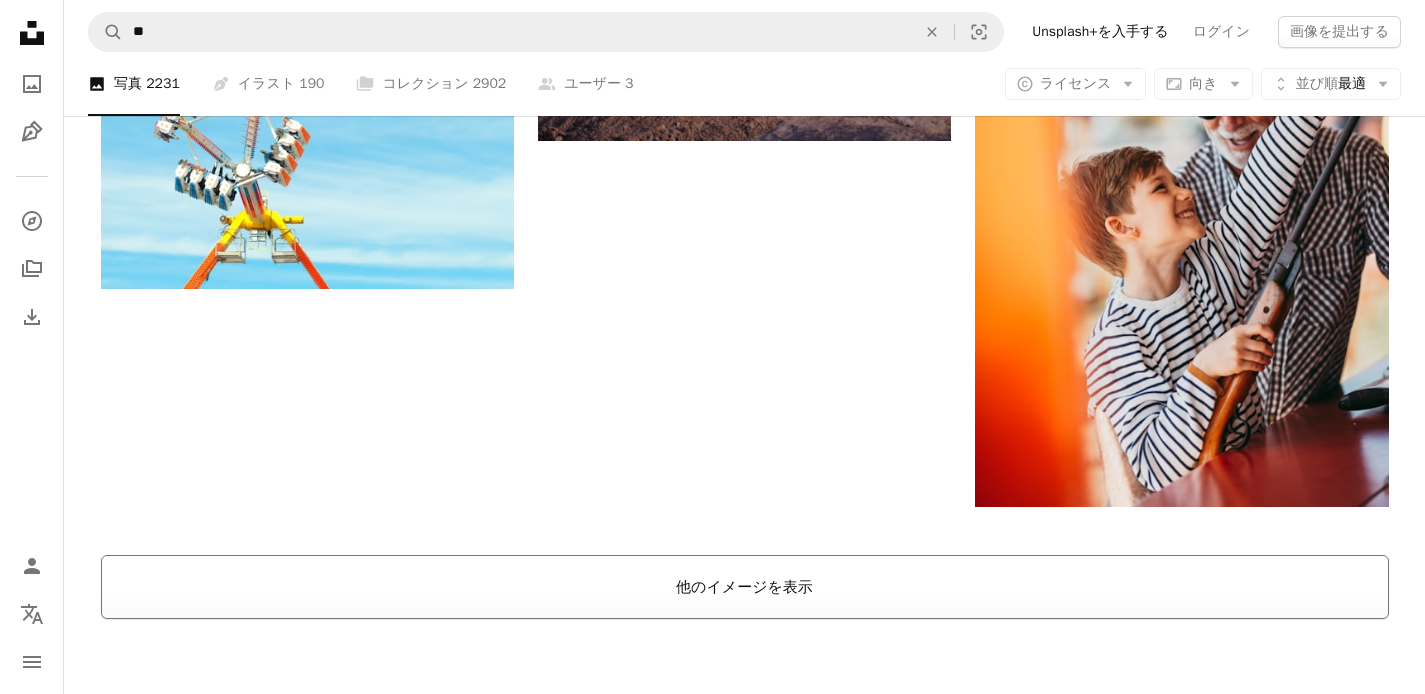 click on "他のイメージを表示" at bounding box center [745, 587] 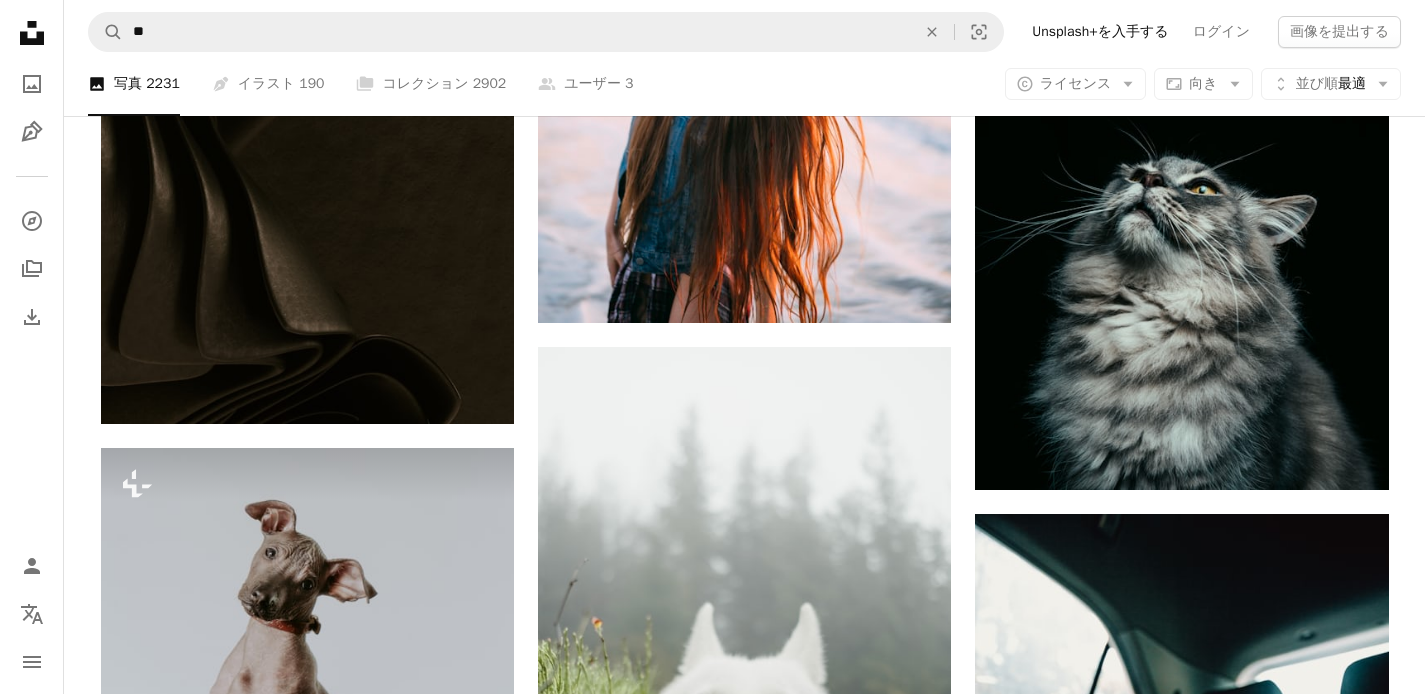 scroll, scrollTop: 24112, scrollLeft: 0, axis: vertical 